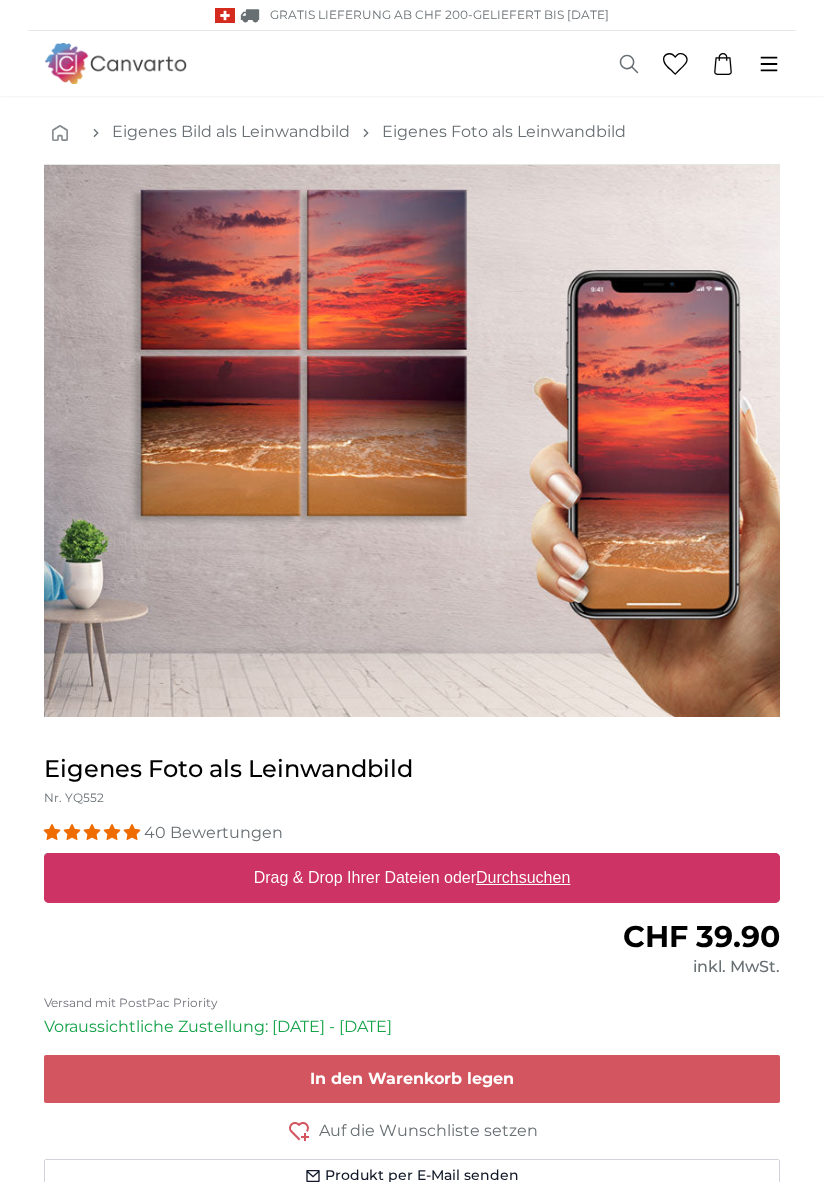 scroll, scrollTop: 0, scrollLeft: 0, axis: both 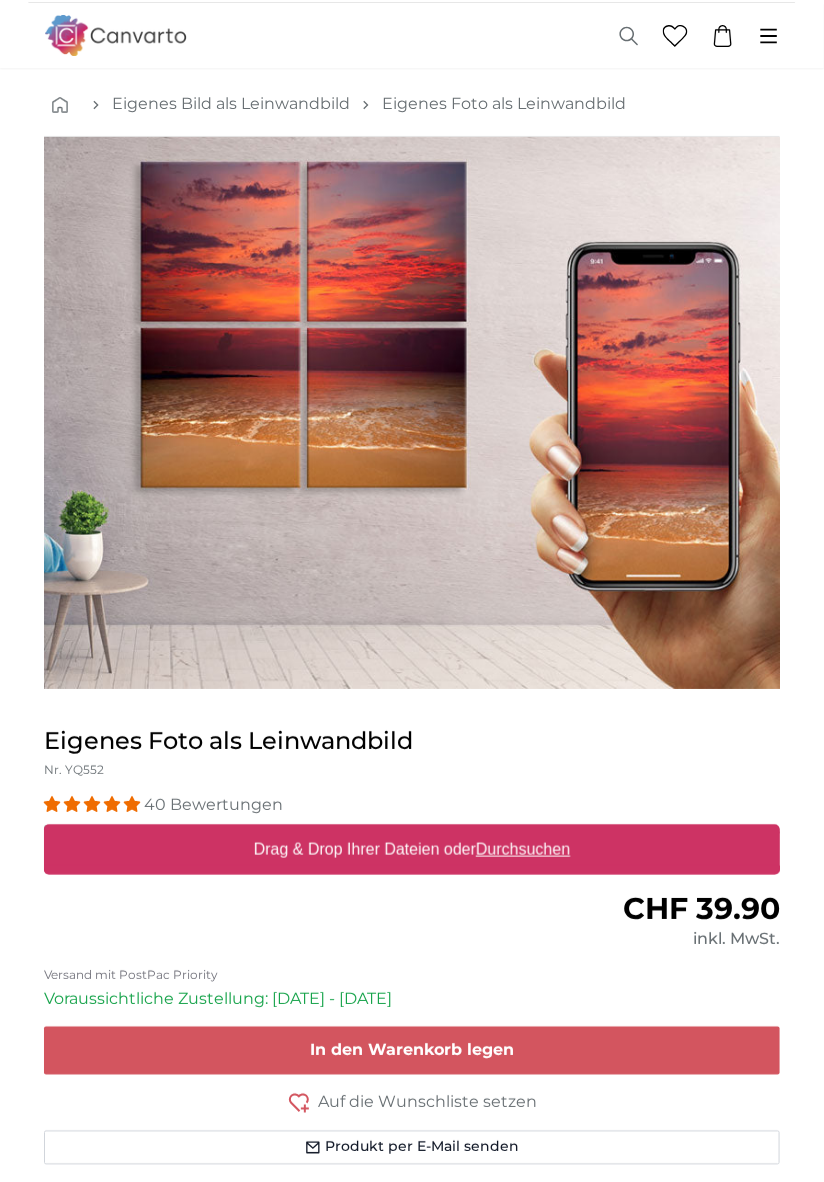click on "Durchsuchen" at bounding box center [523, 849] 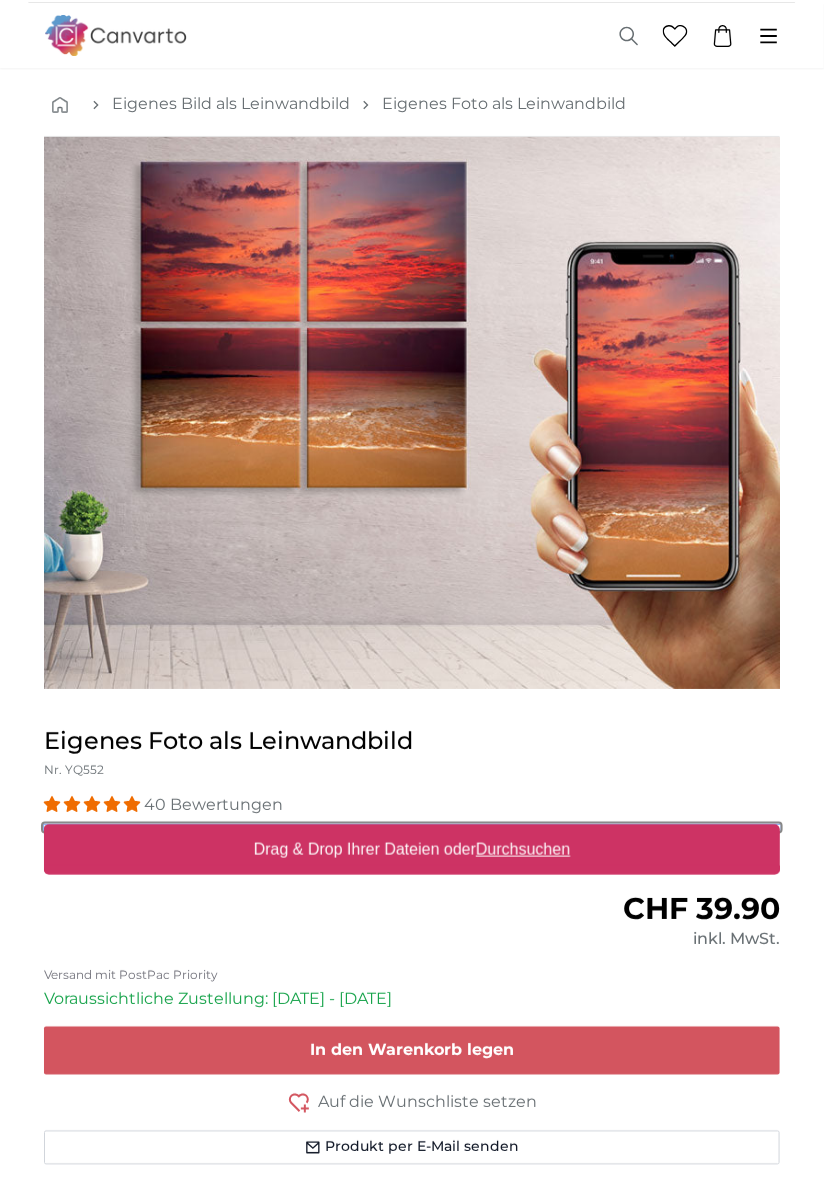 click on "Drag & Drop Ihrer Dateien oder  Durchsuchen" at bounding box center (412, 828) 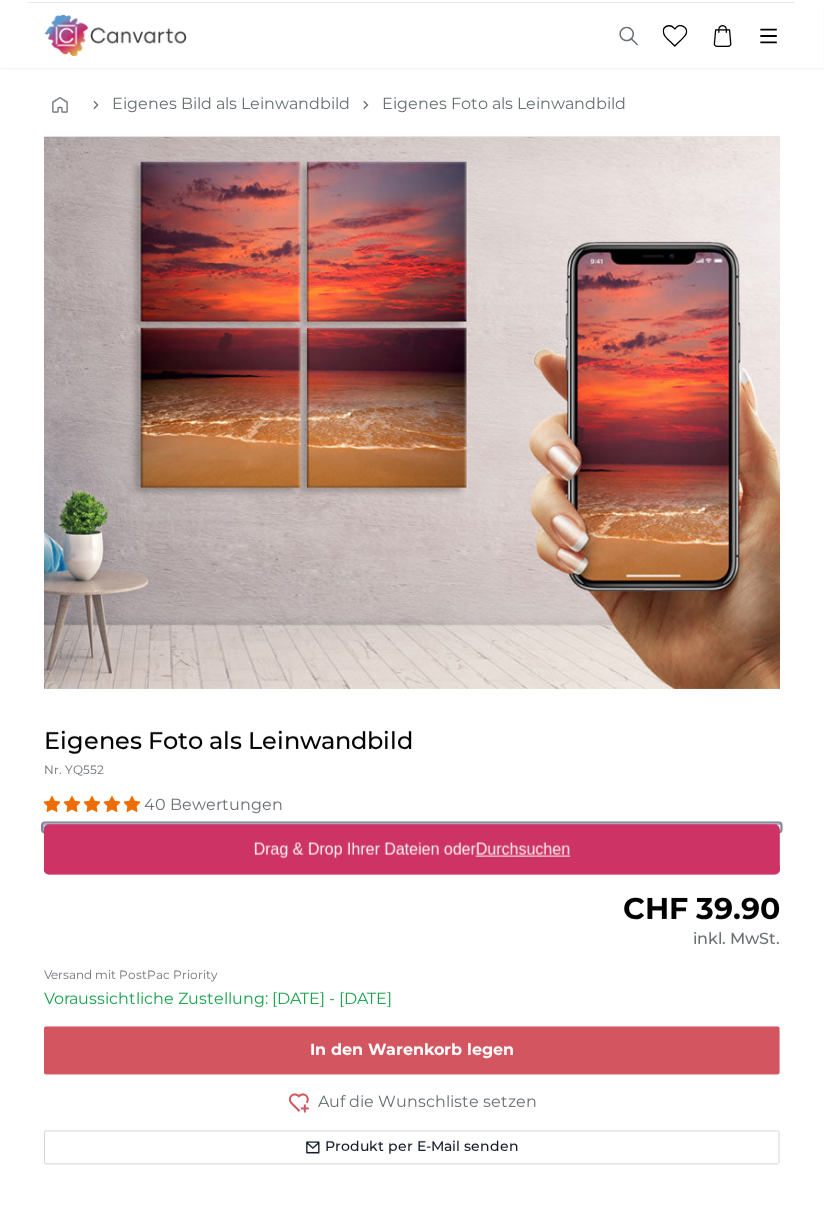type on "**********" 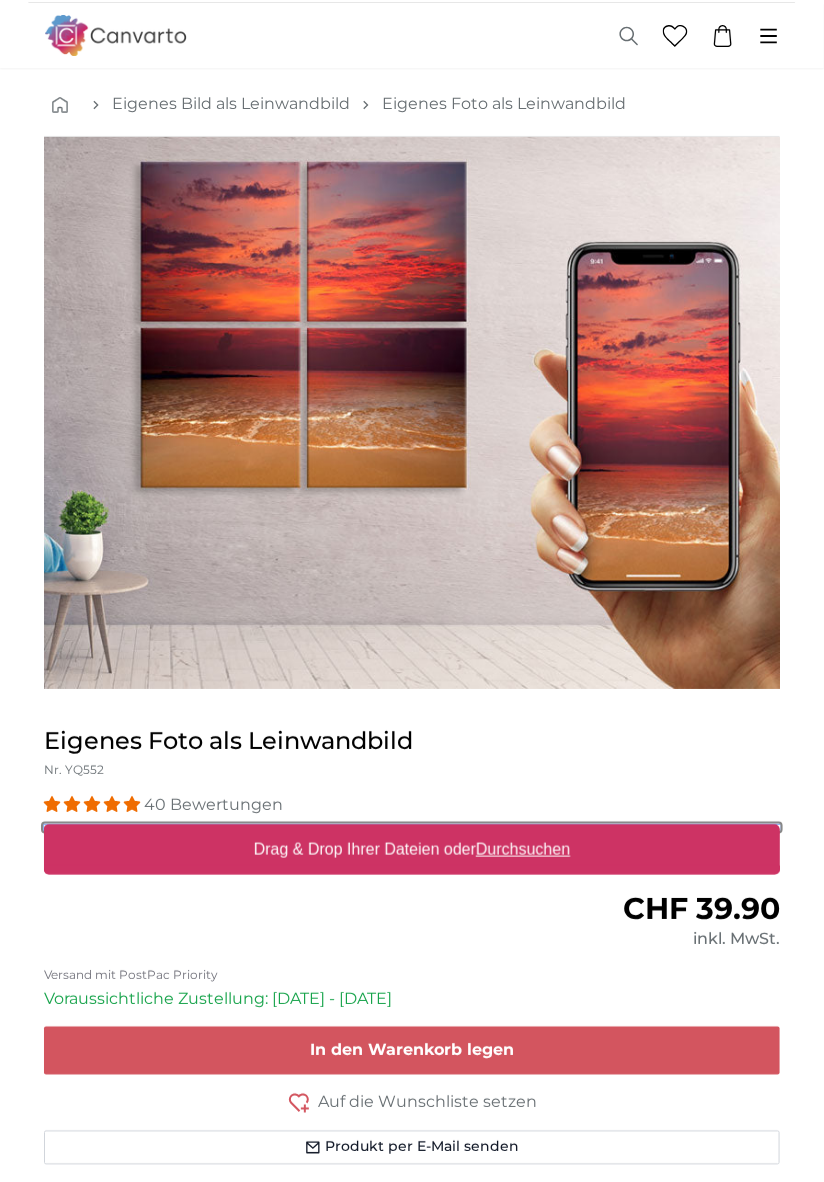 type 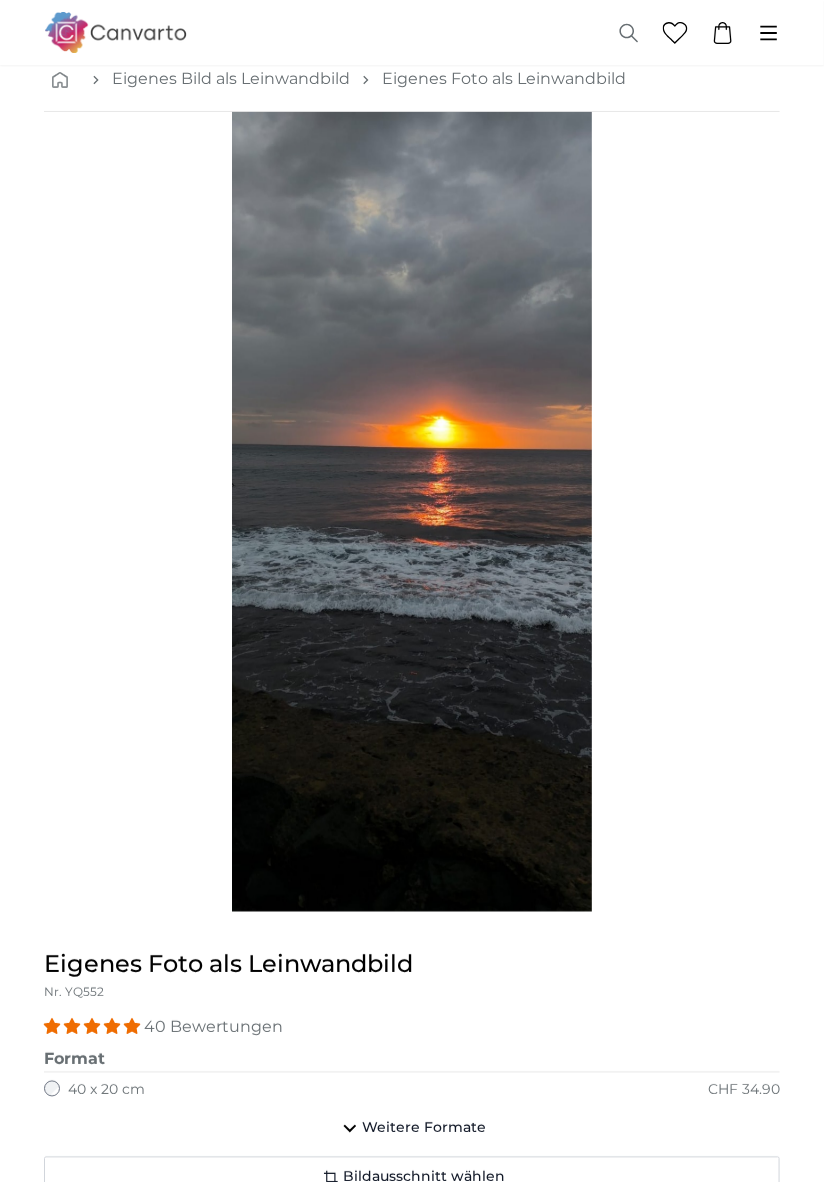 scroll, scrollTop: 75, scrollLeft: 0, axis: vertical 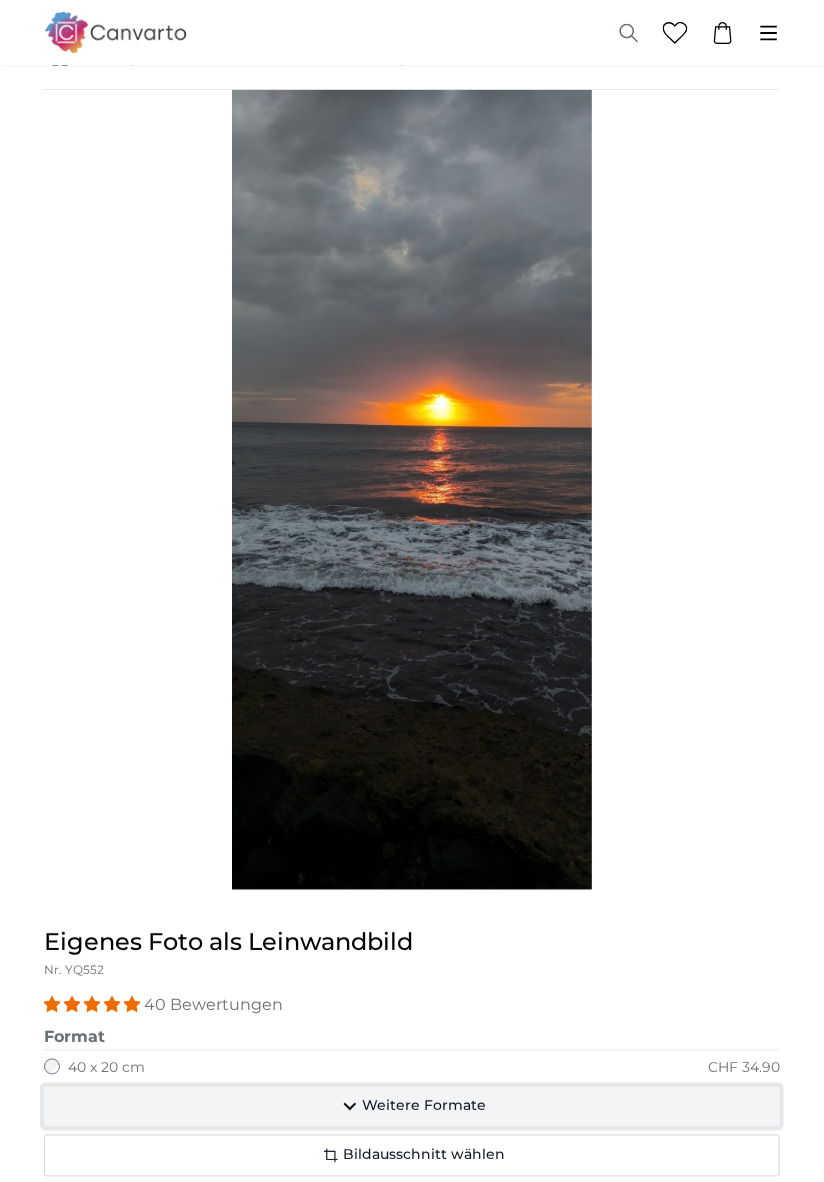 click on "Weitere Formate" 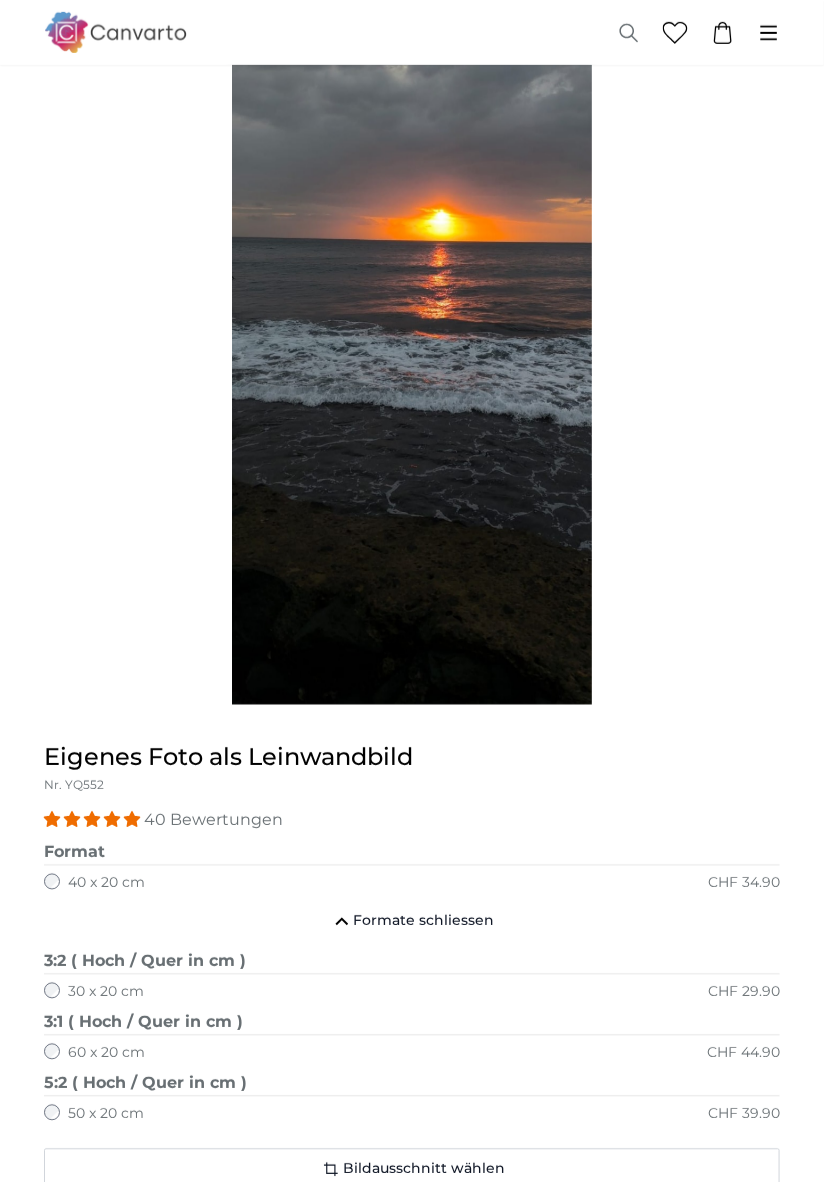 scroll, scrollTop: 264, scrollLeft: 0, axis: vertical 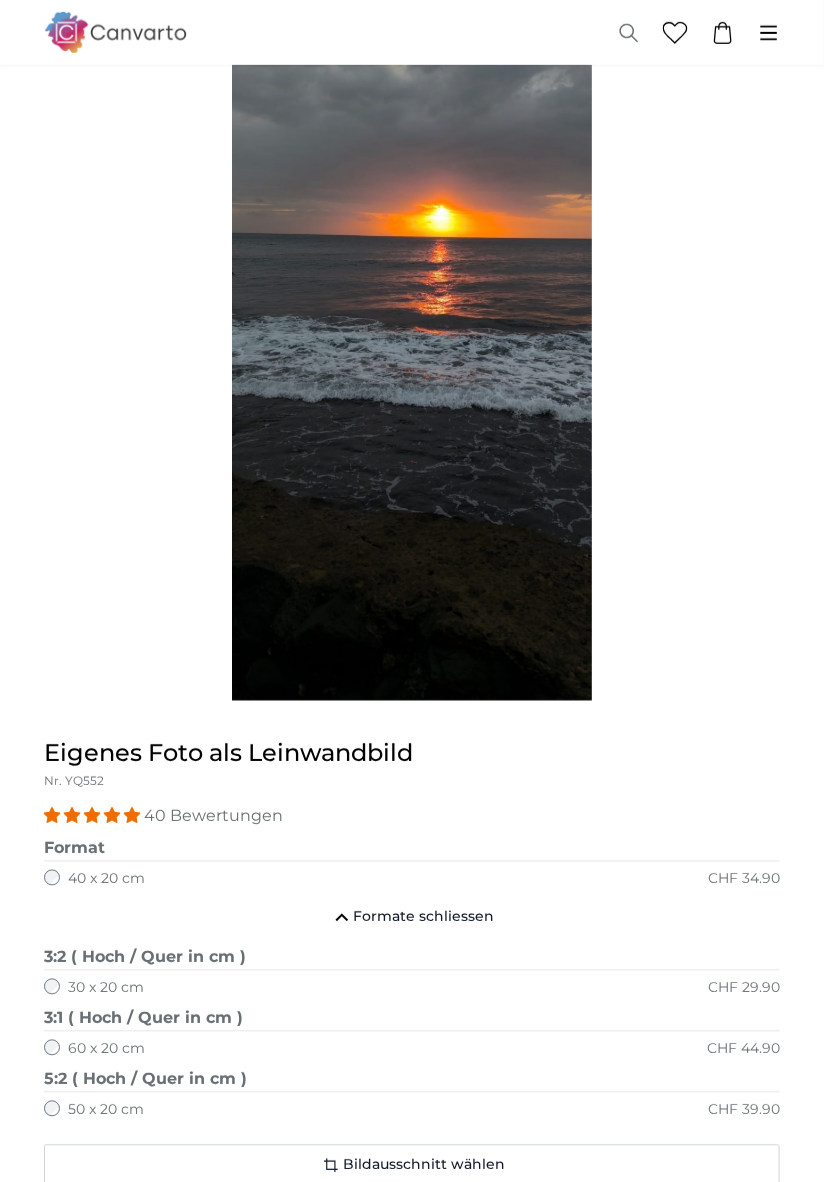 click on "60 x 20 cm" 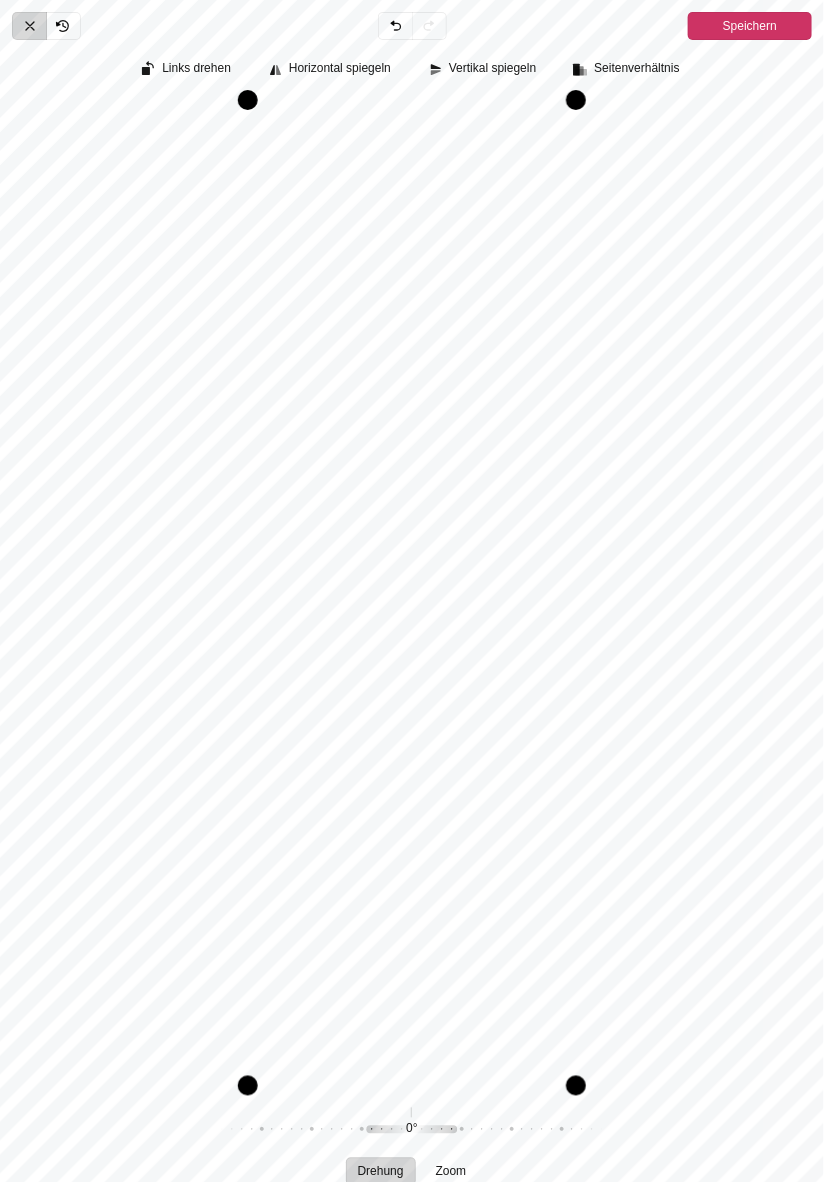 click 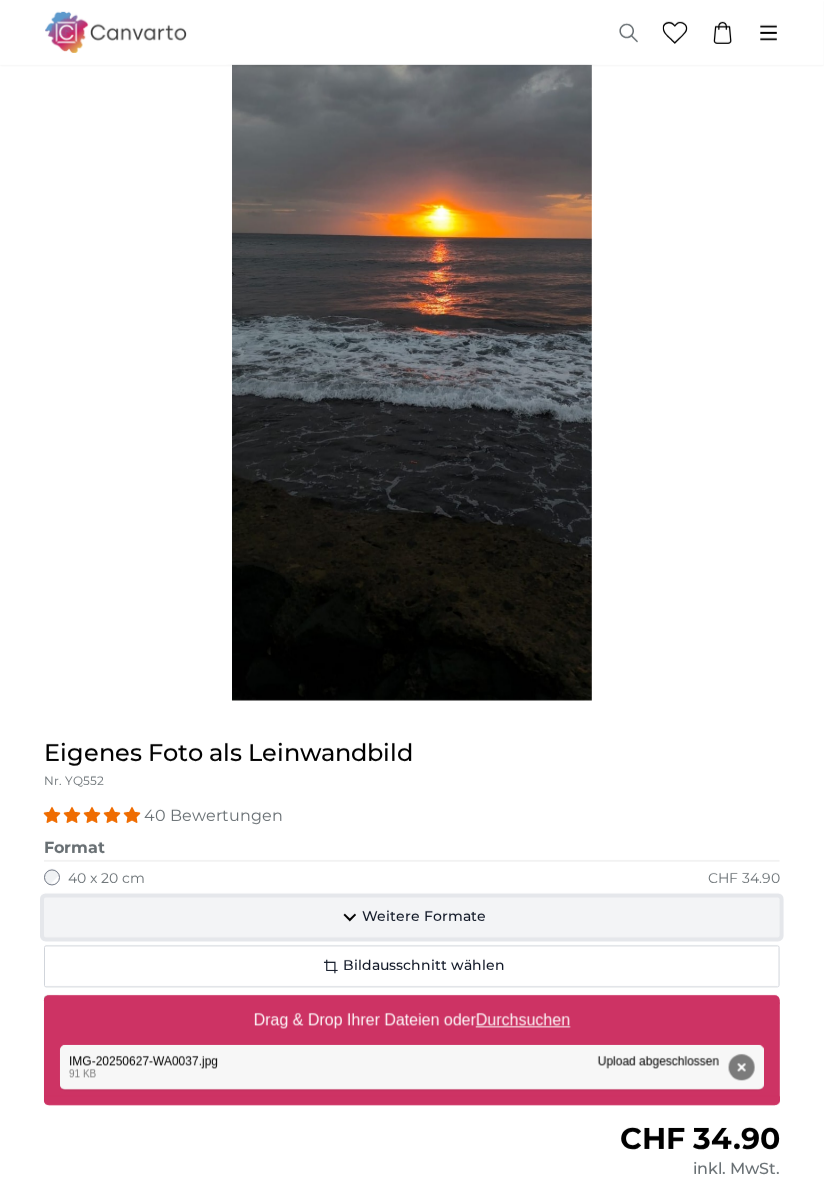 click on "Weitere Formate" 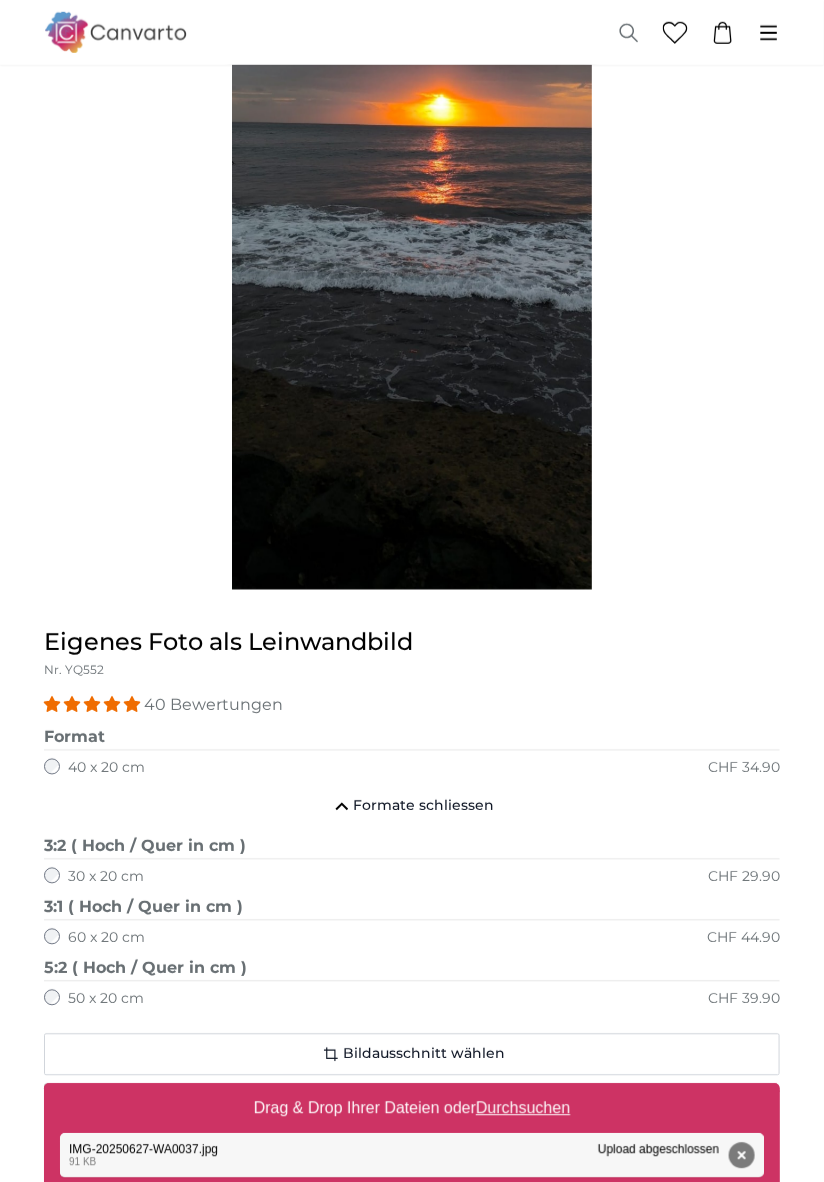 scroll, scrollTop: 383, scrollLeft: 0, axis: vertical 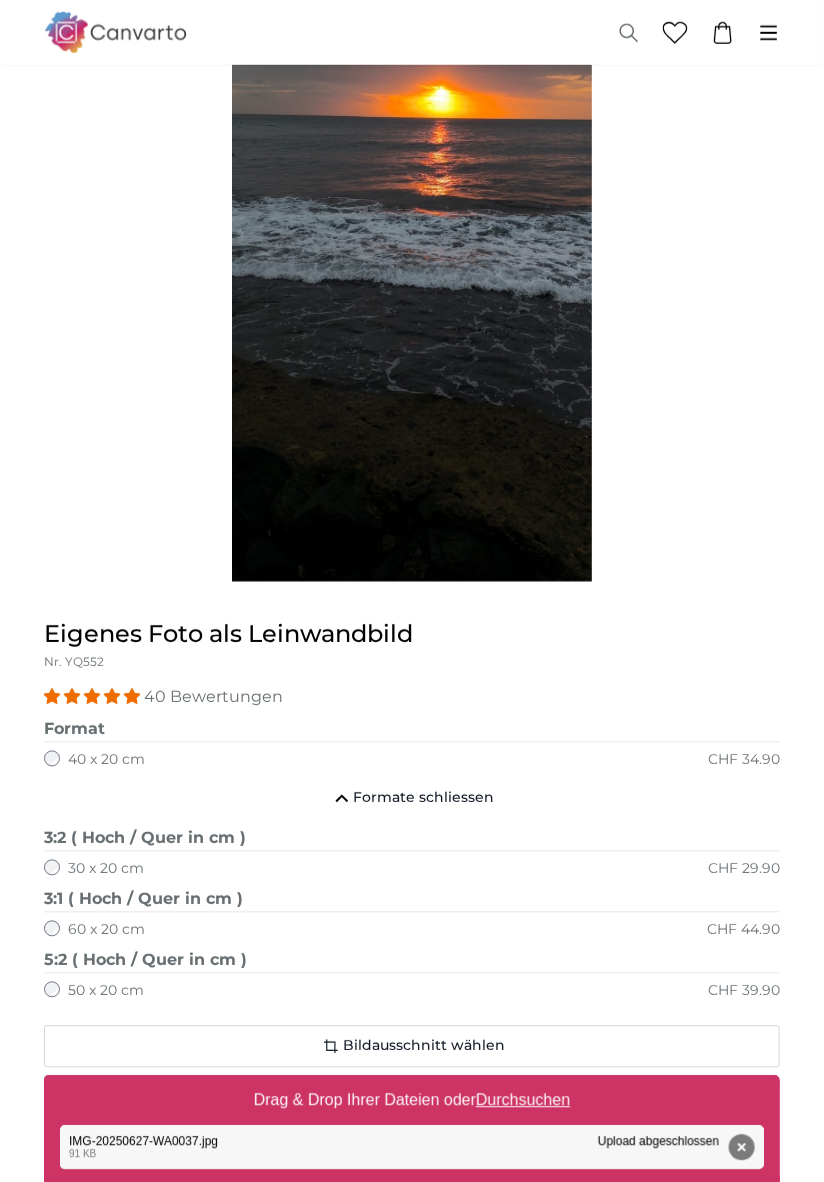 click on "50 x 20 cm
CHF 39.90" 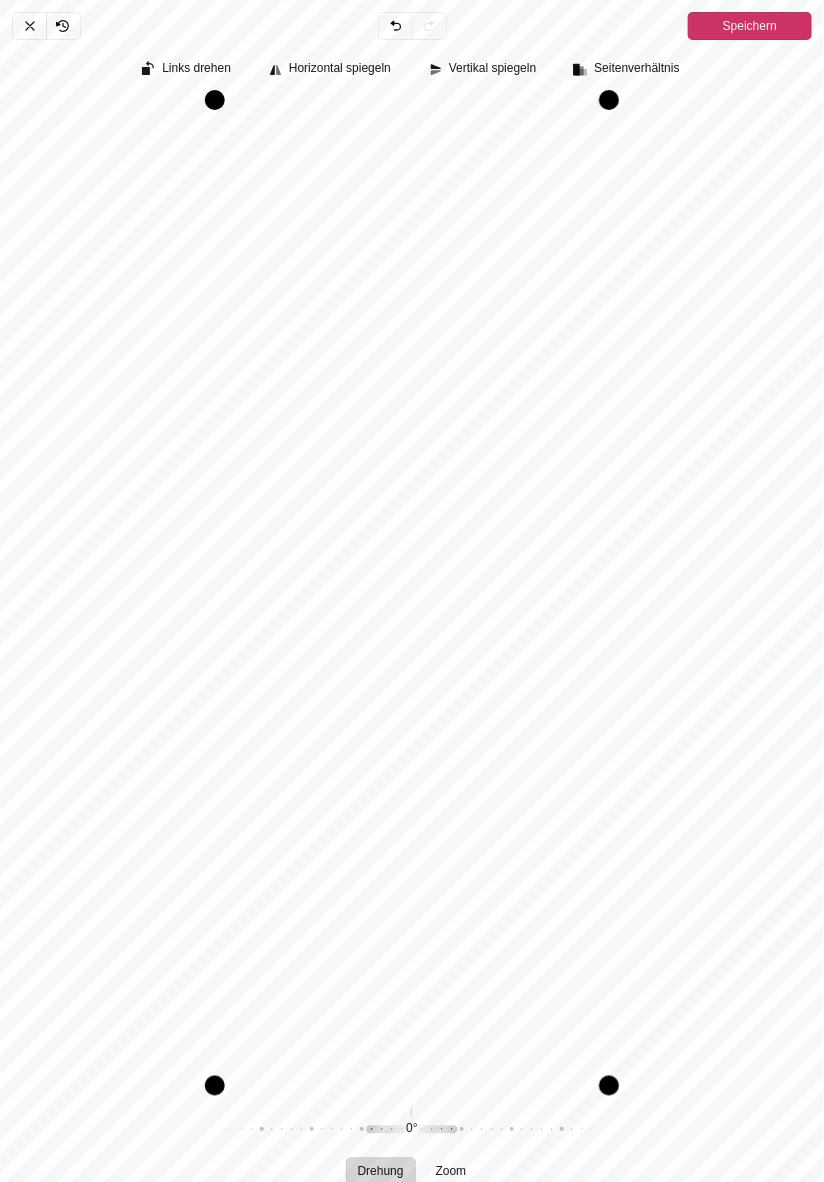 click on "Feinabstimmung" at bounding box center [490, 1234] 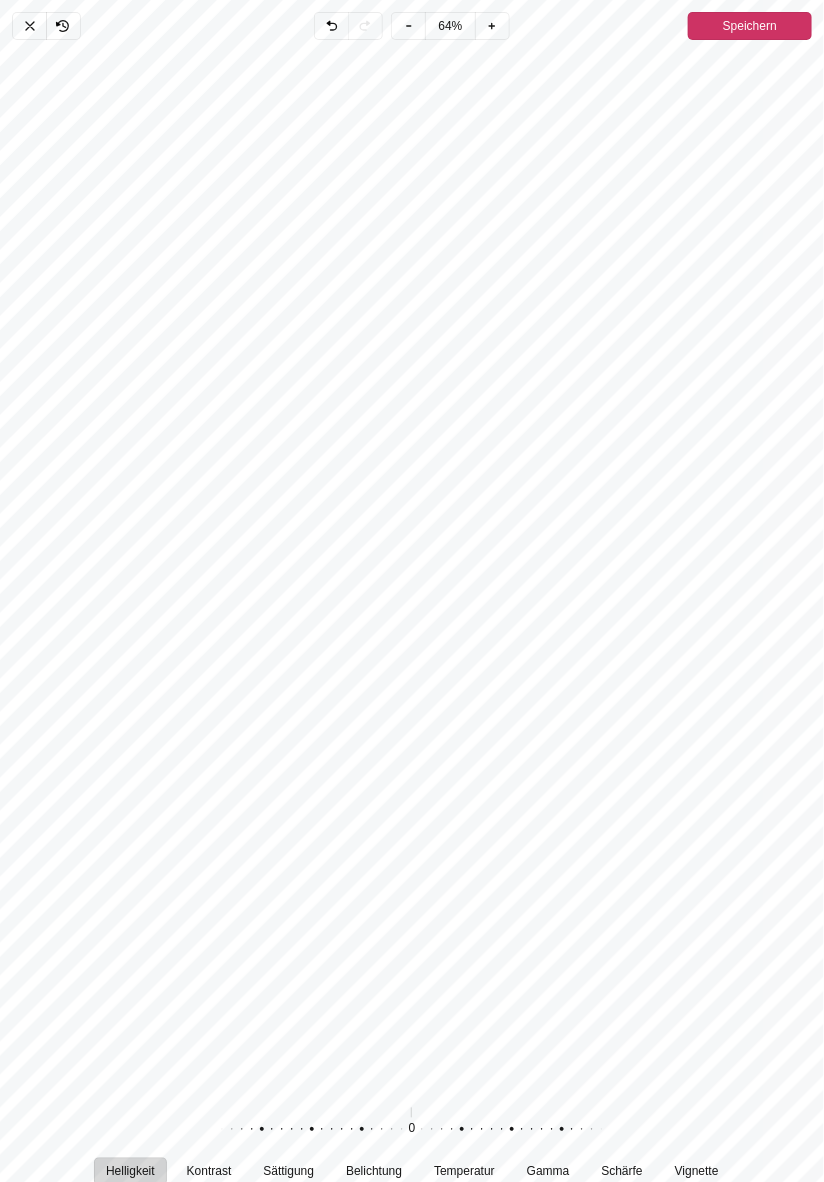 click on "Filter" at bounding box center [412, 1234] 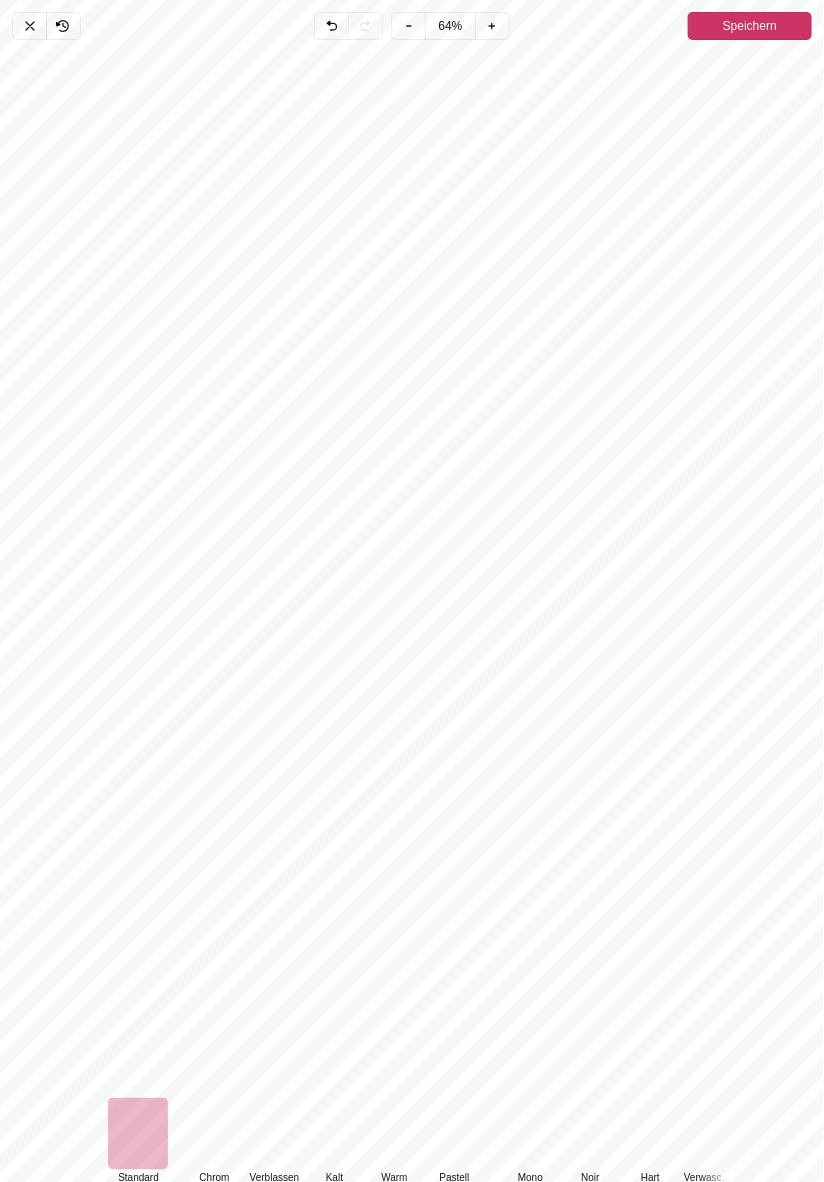 click on "Ausschnitt" at bounding box center (334, 1234) 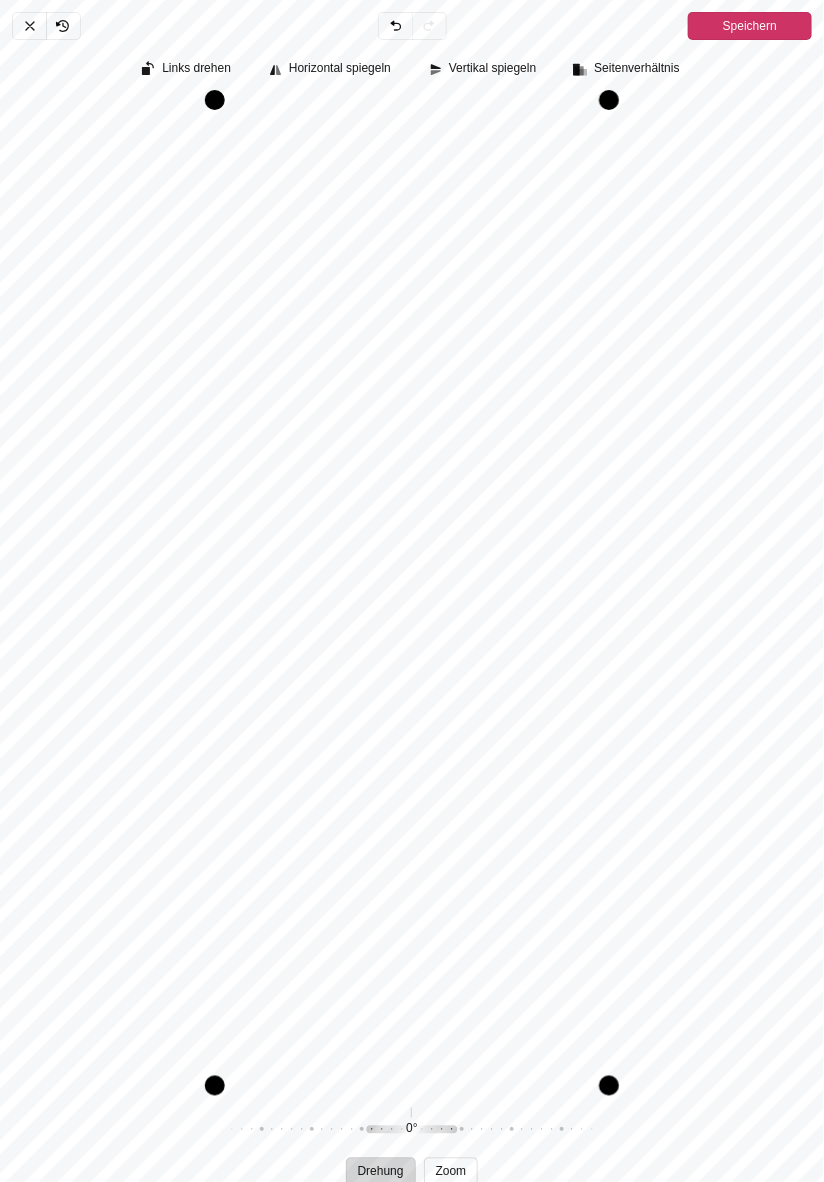 click on "Zoom" at bounding box center (451, 1172) 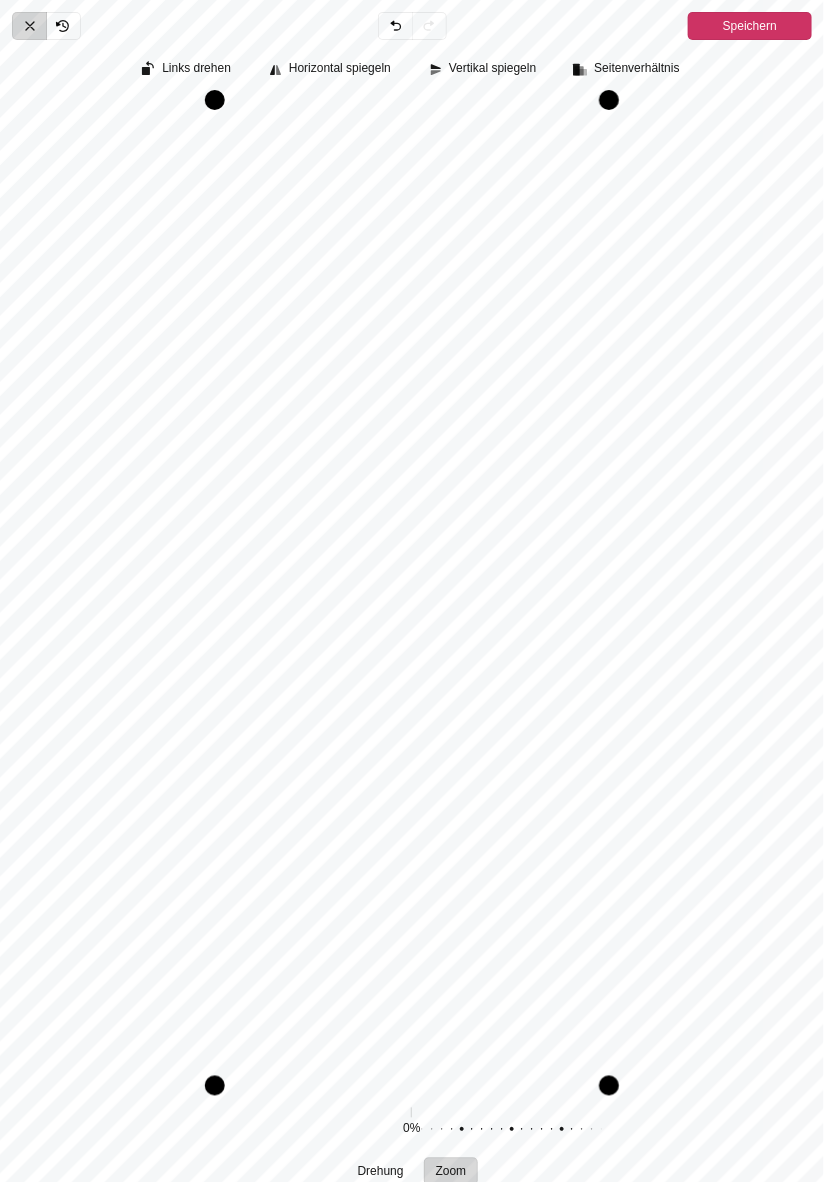 click 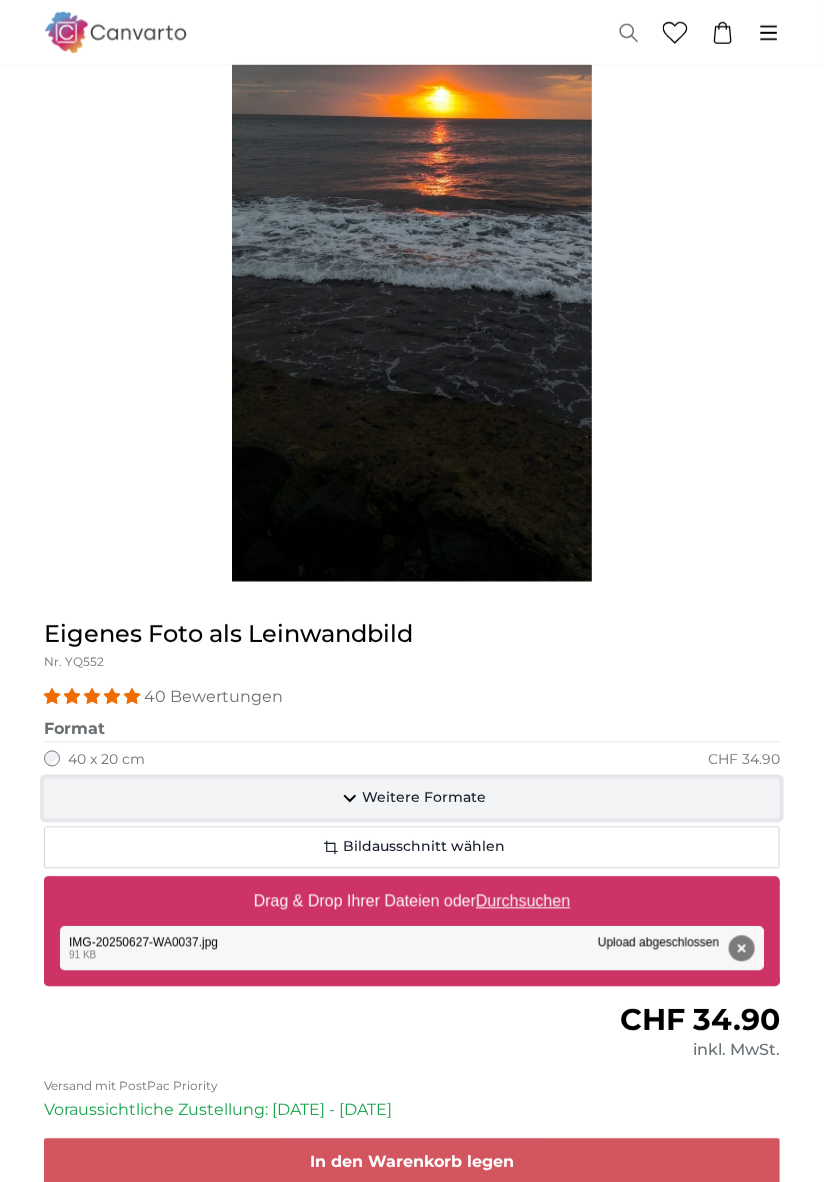 click on "Weitere Formate" 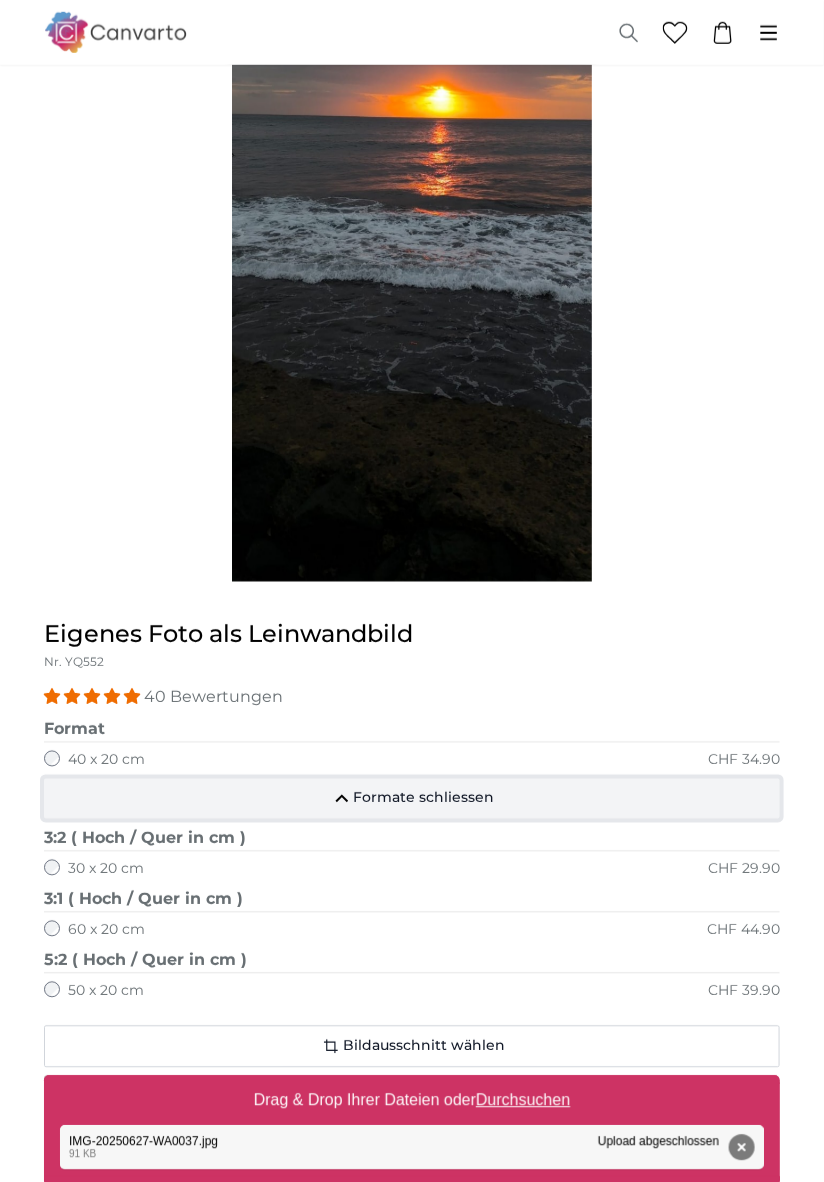 click on "Formate schliessen" 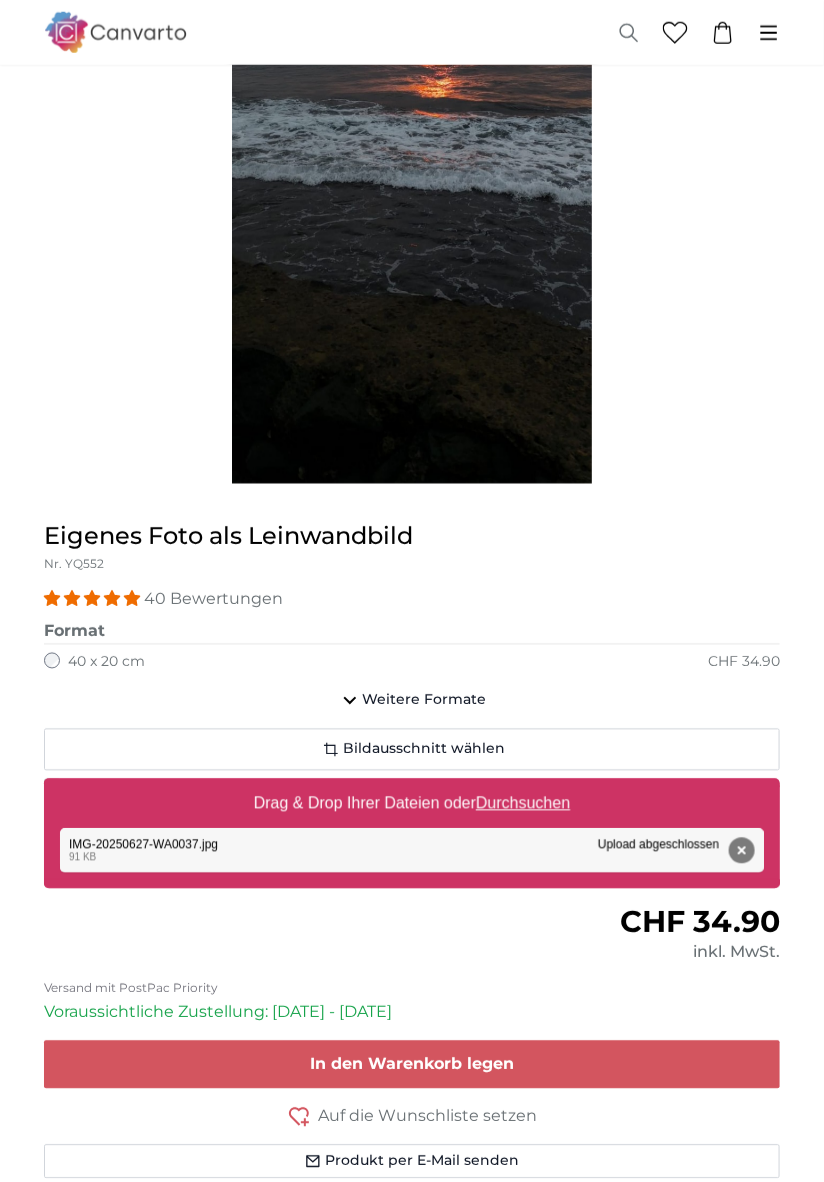 scroll, scrollTop: 482, scrollLeft: 0, axis: vertical 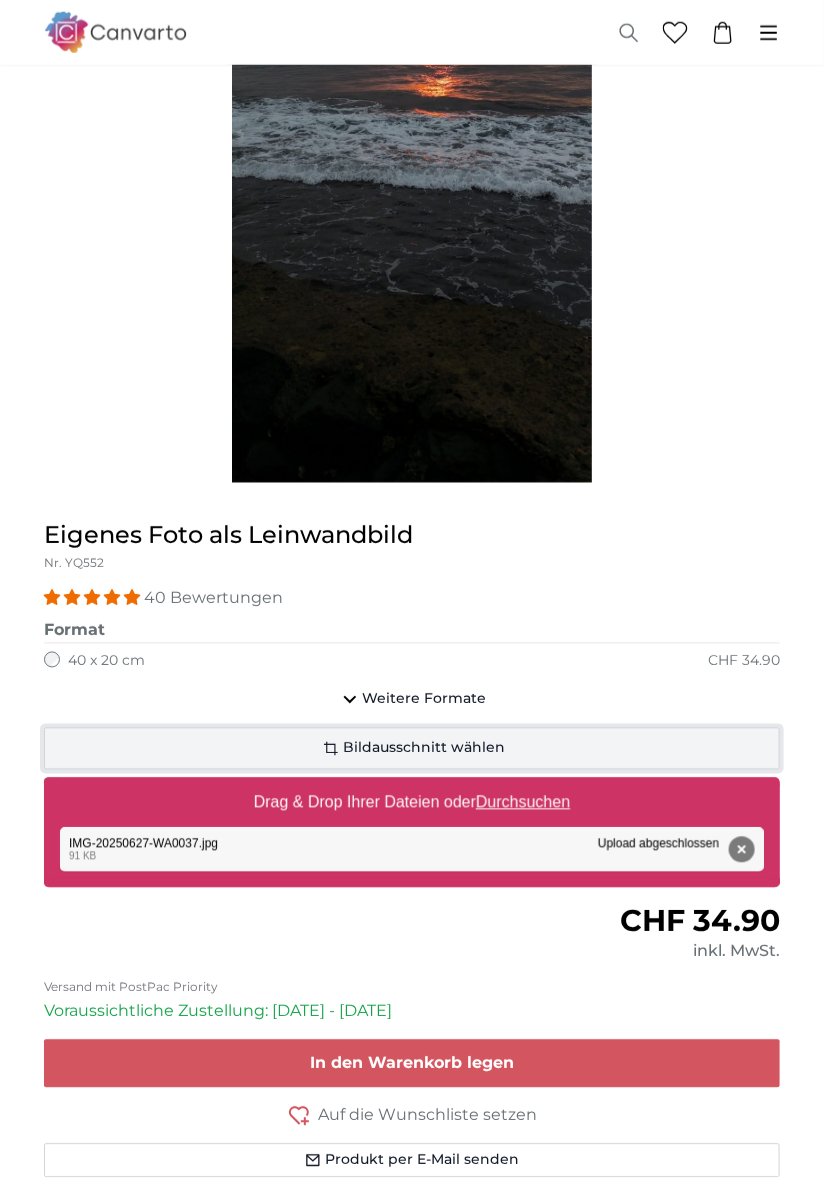 click on "Bildausschnitt wählen" 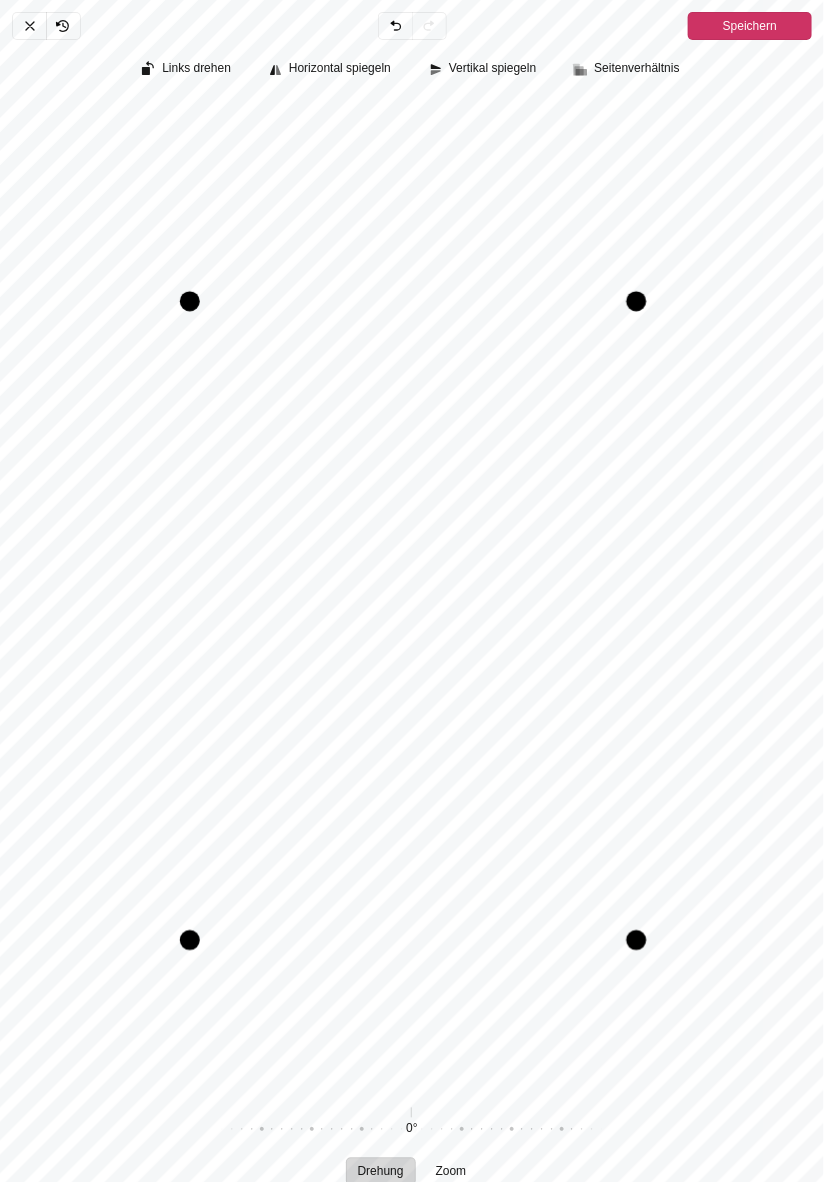click on "Speichern" at bounding box center (750, 26) 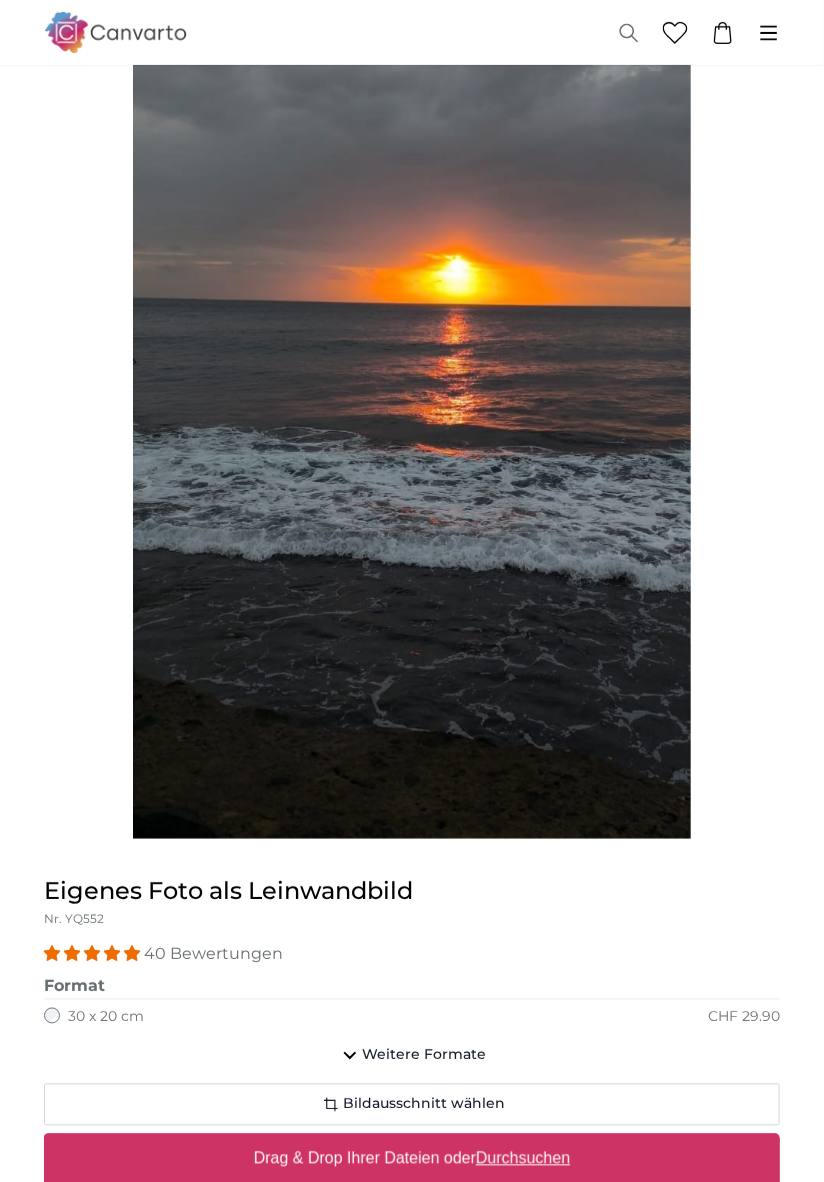 scroll, scrollTop: 132, scrollLeft: 0, axis: vertical 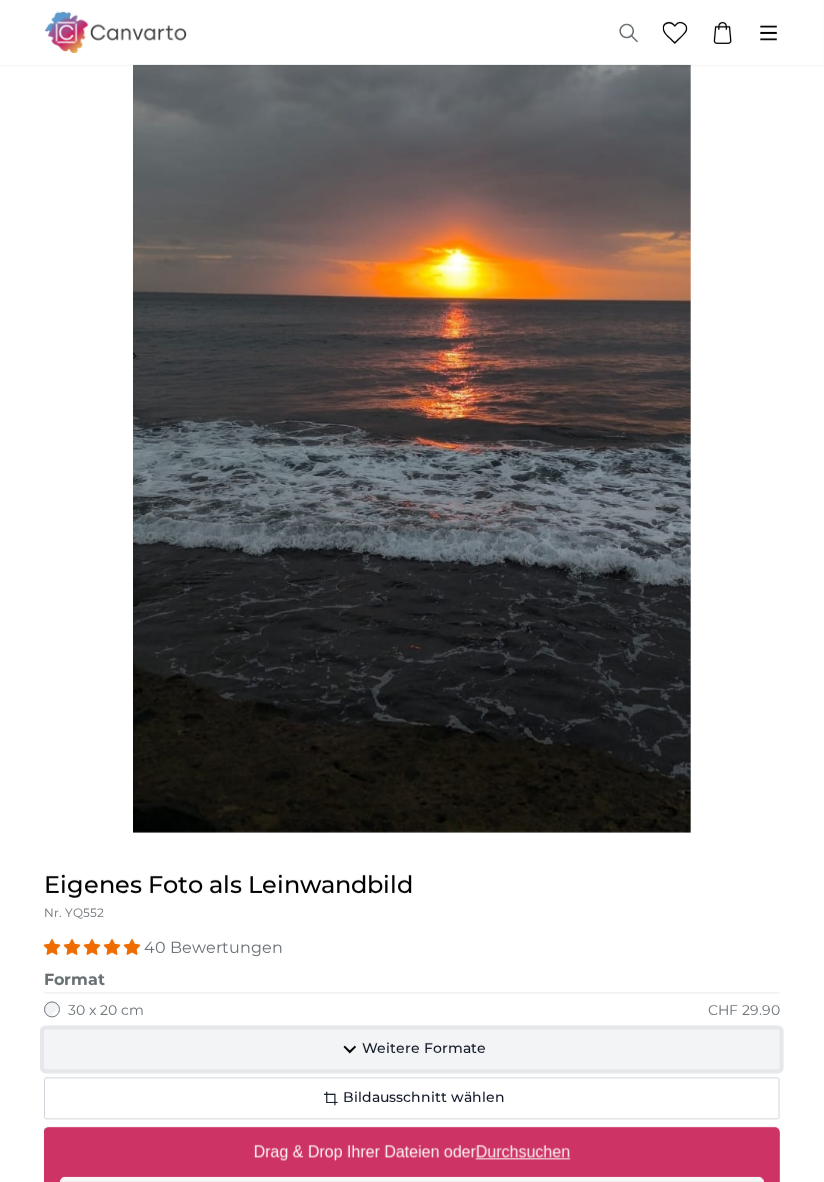 click on "Weitere Formate" 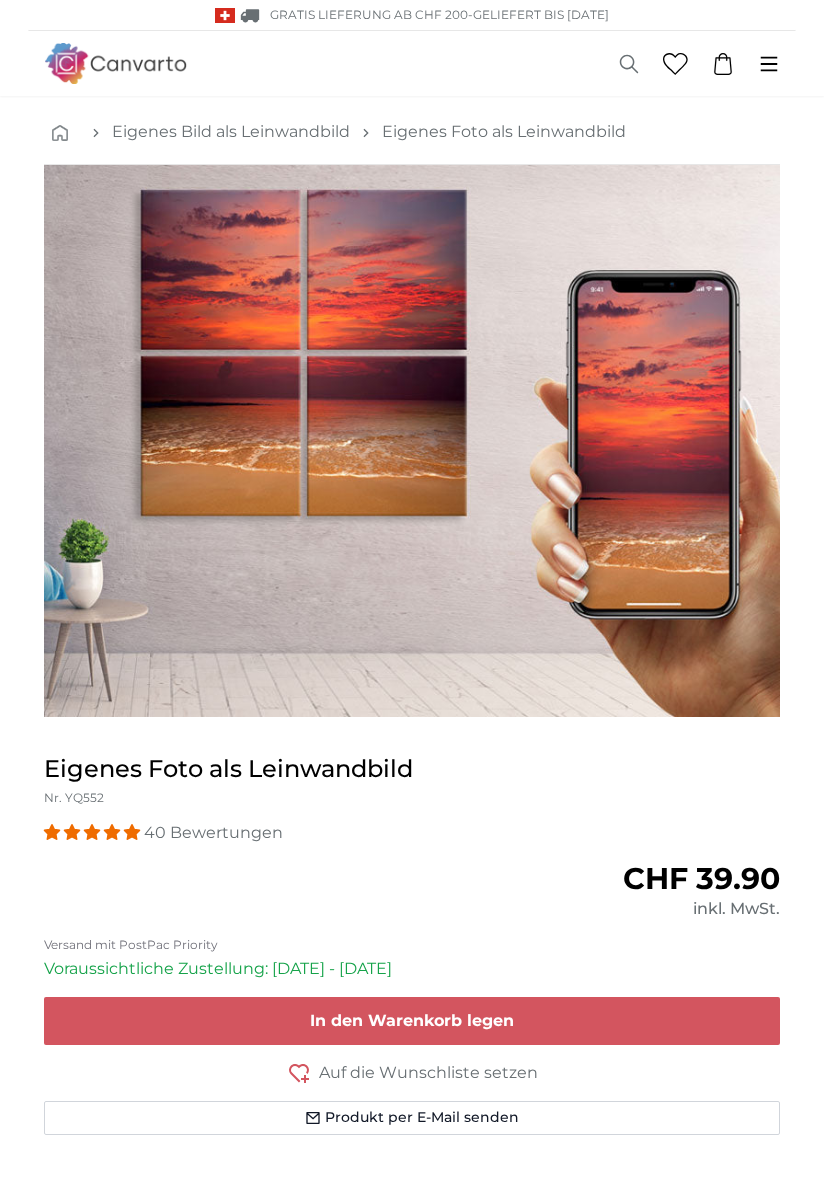 scroll, scrollTop: 0, scrollLeft: 0, axis: both 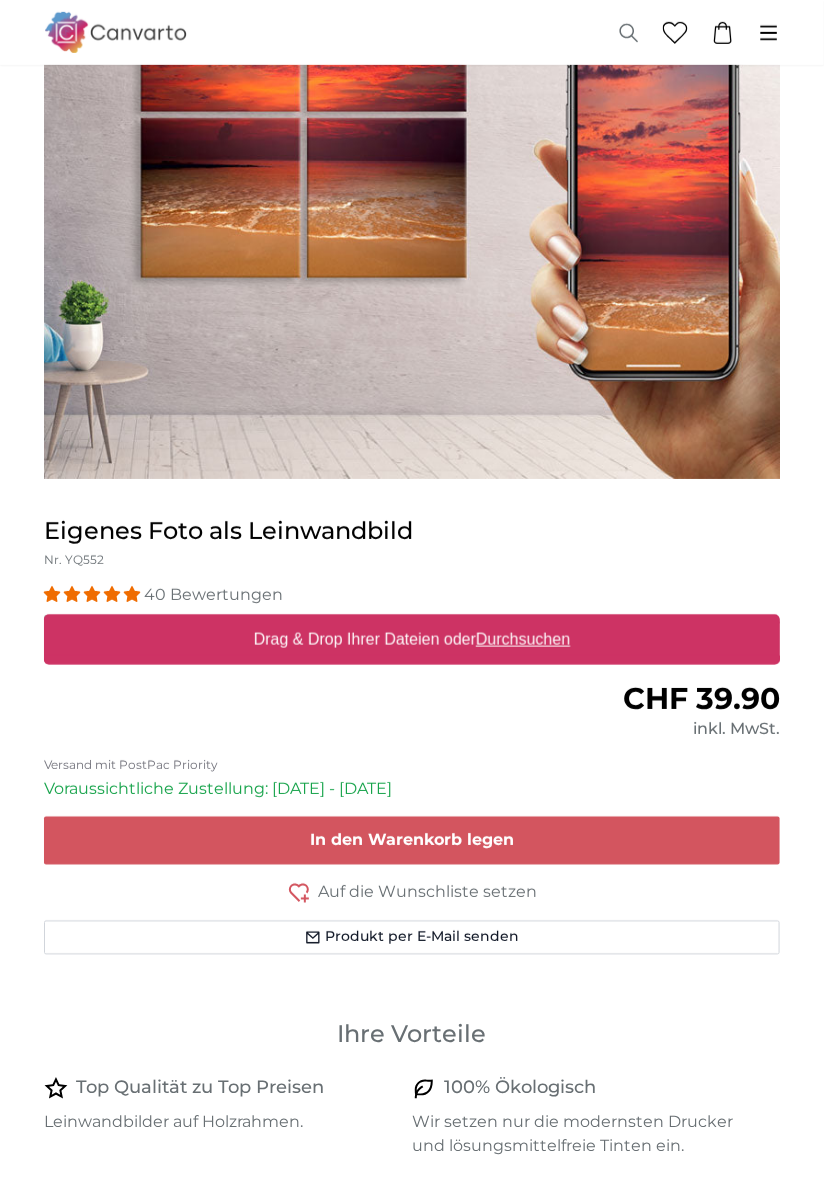 click on "Durchsuchen" at bounding box center (523, 639) 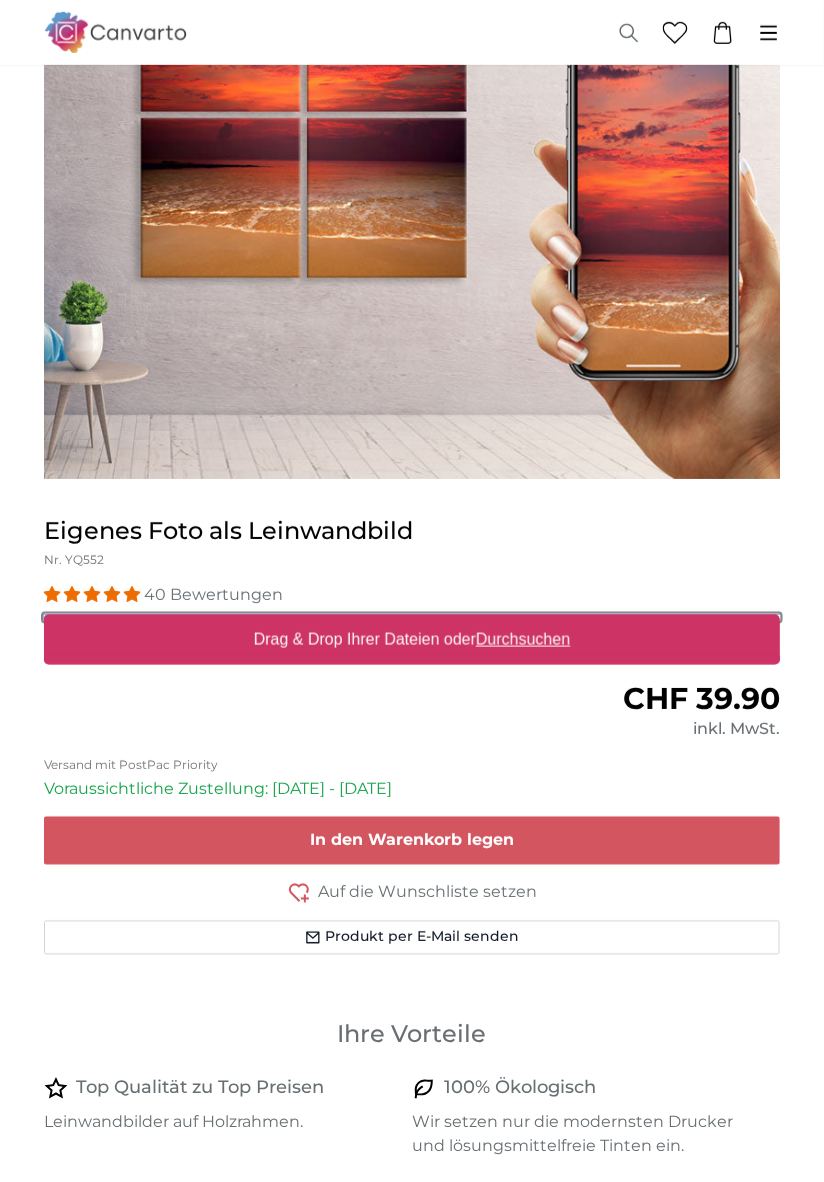 click on "Drag & Drop Ihrer Dateien oder  Durchsuchen" at bounding box center (412, 618) 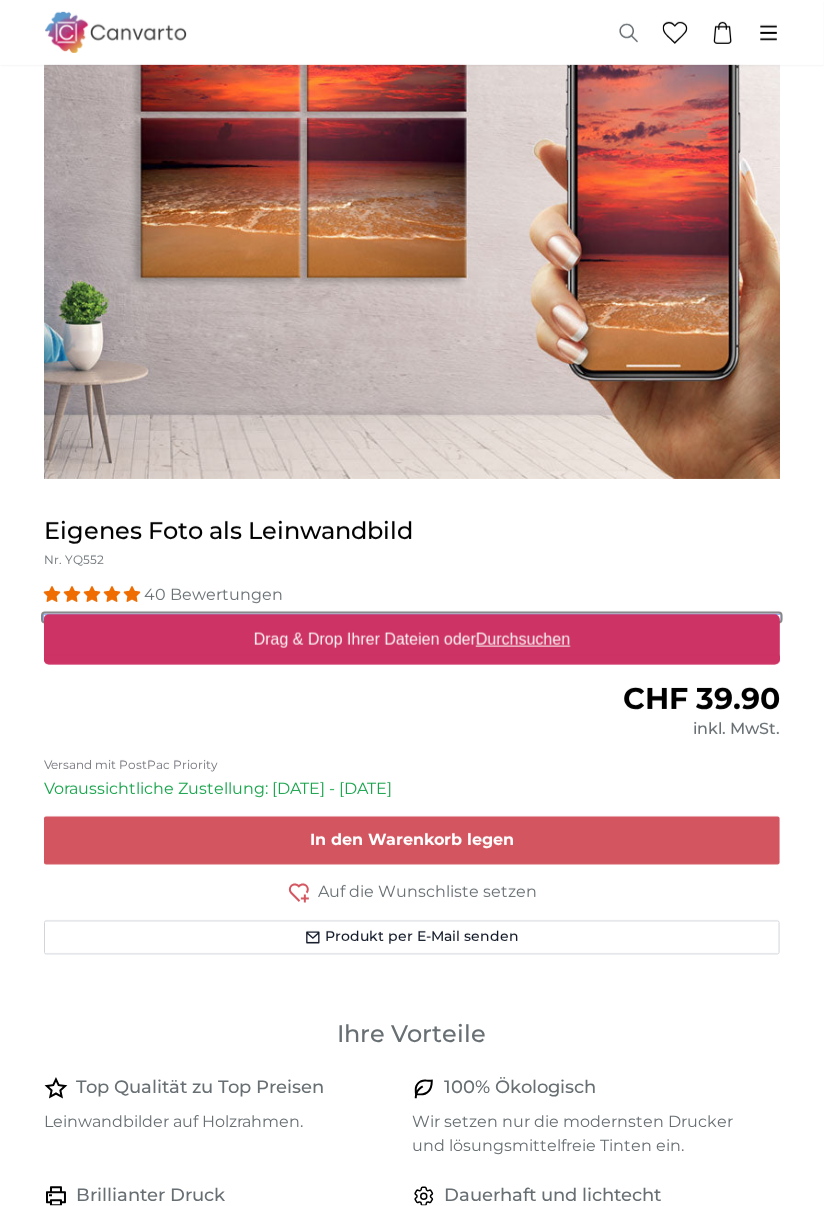 type on "**********" 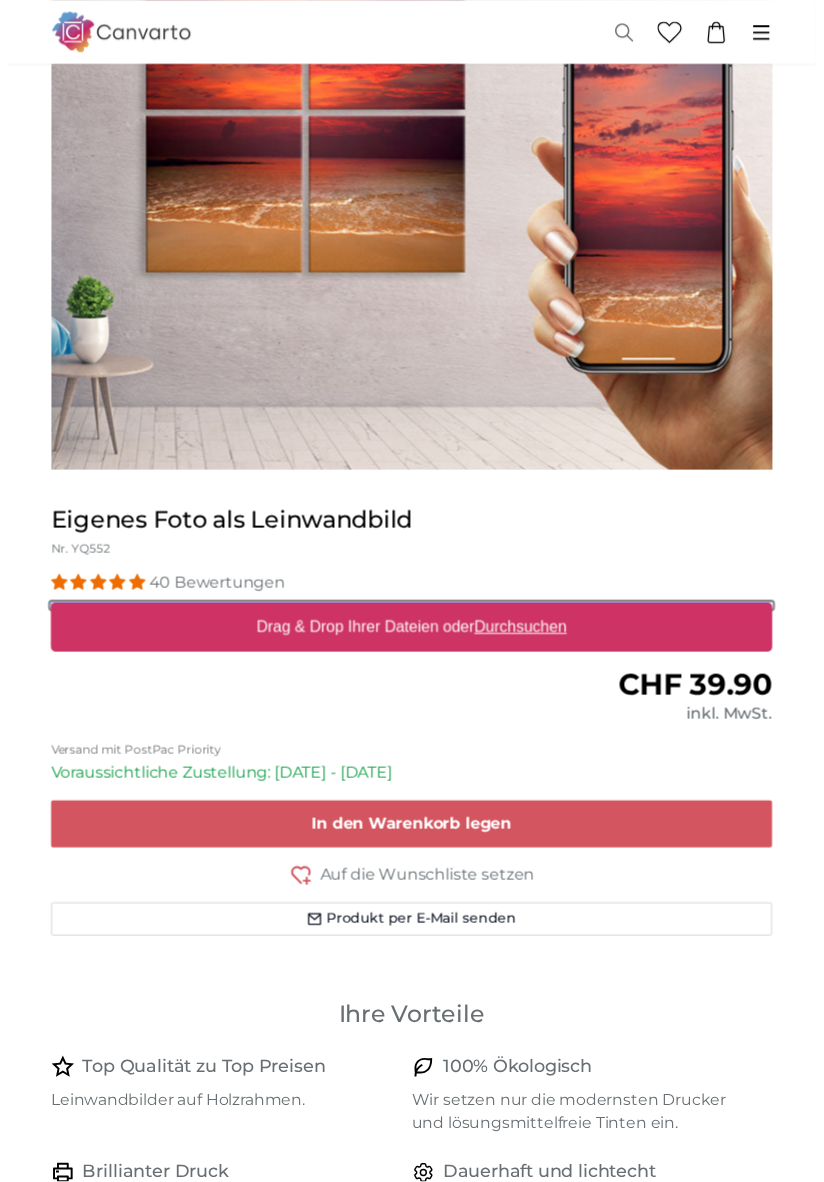 scroll, scrollTop: 334, scrollLeft: 0, axis: vertical 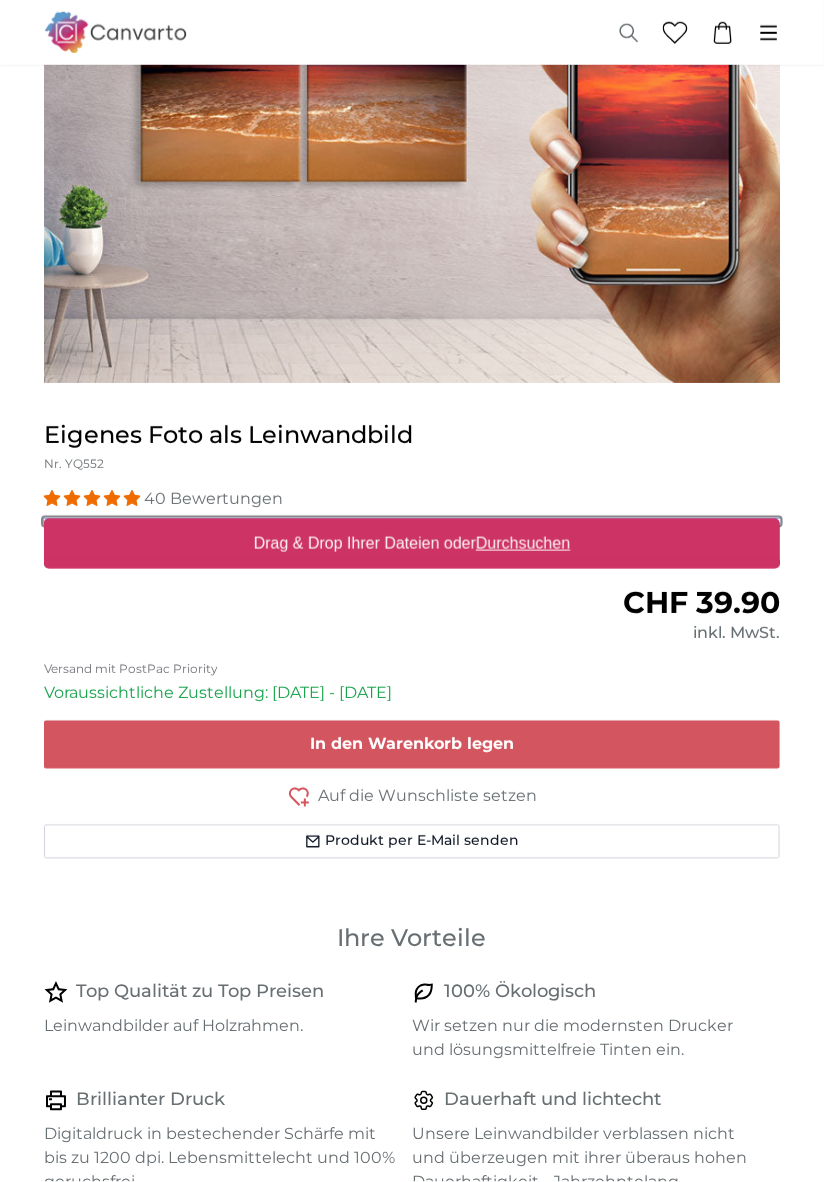 type 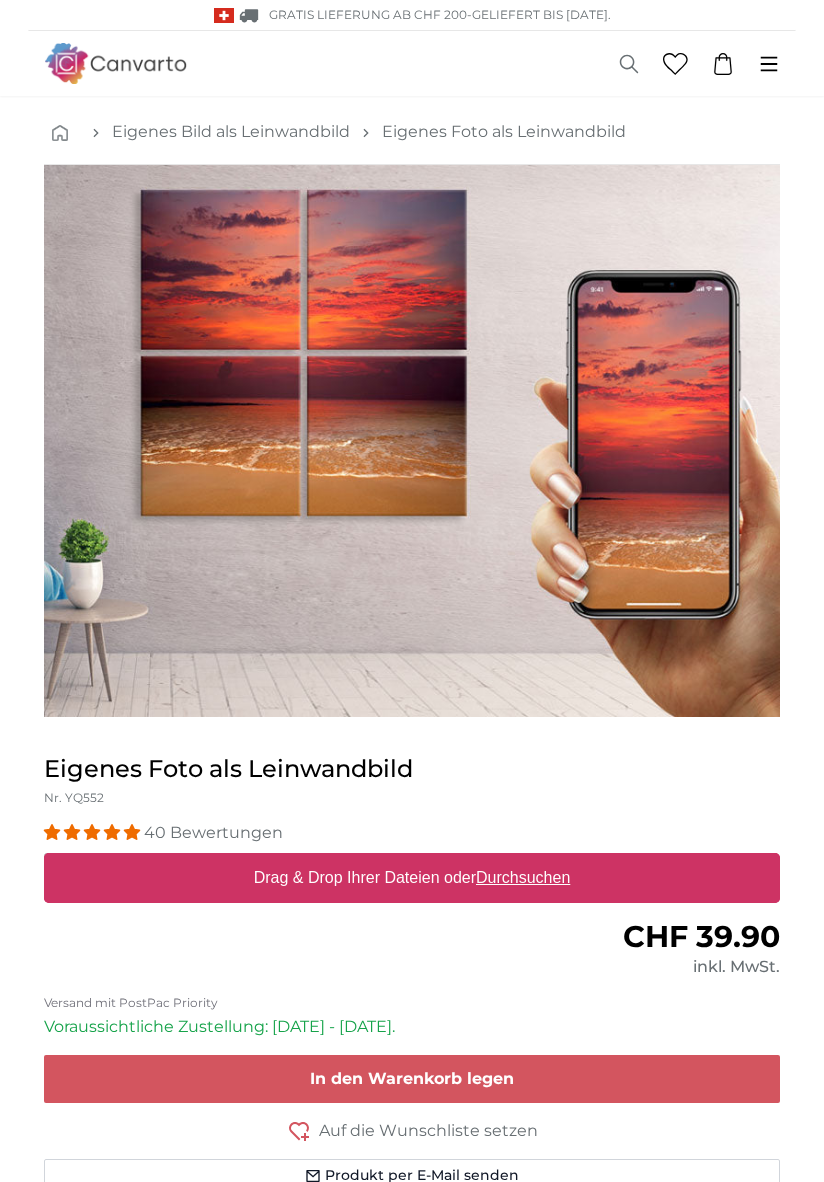scroll, scrollTop: 0, scrollLeft: 0, axis: both 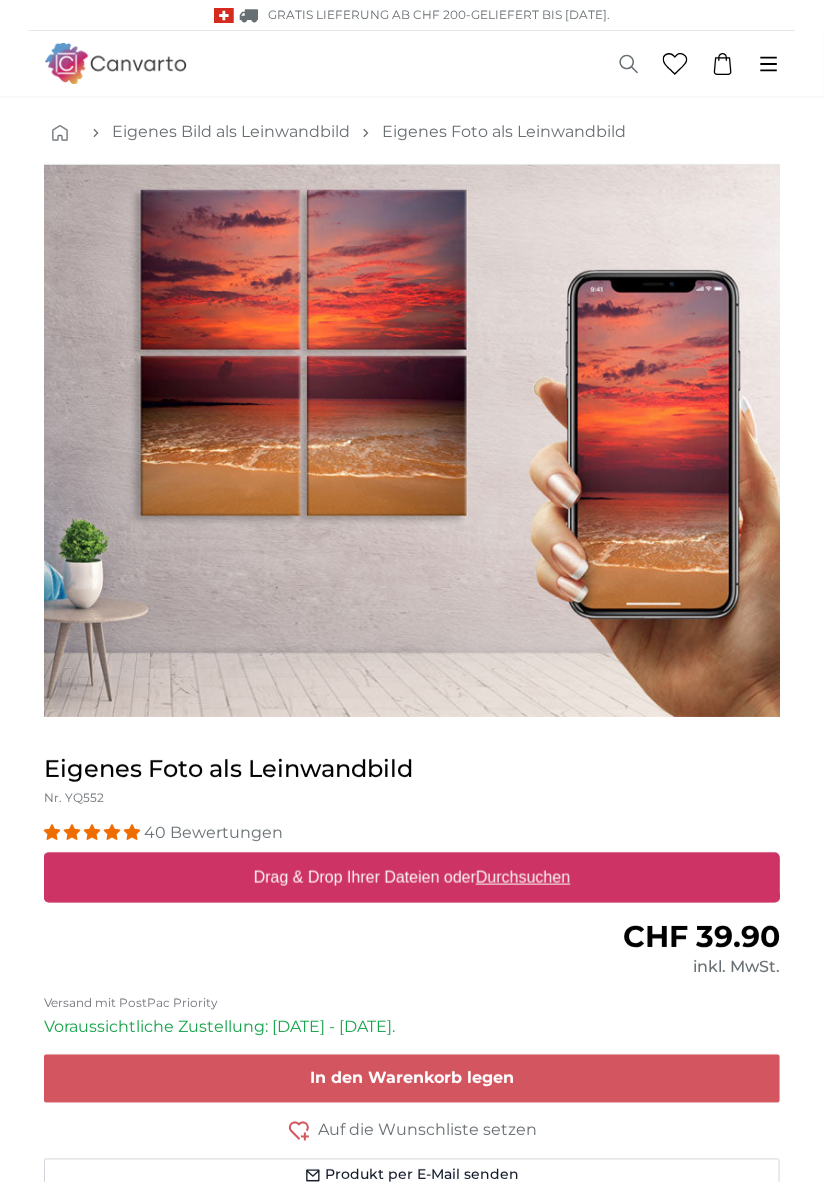 click on "Drag & Drop Ihrer Dateien oder  Durchsuchen" at bounding box center (412, 878) 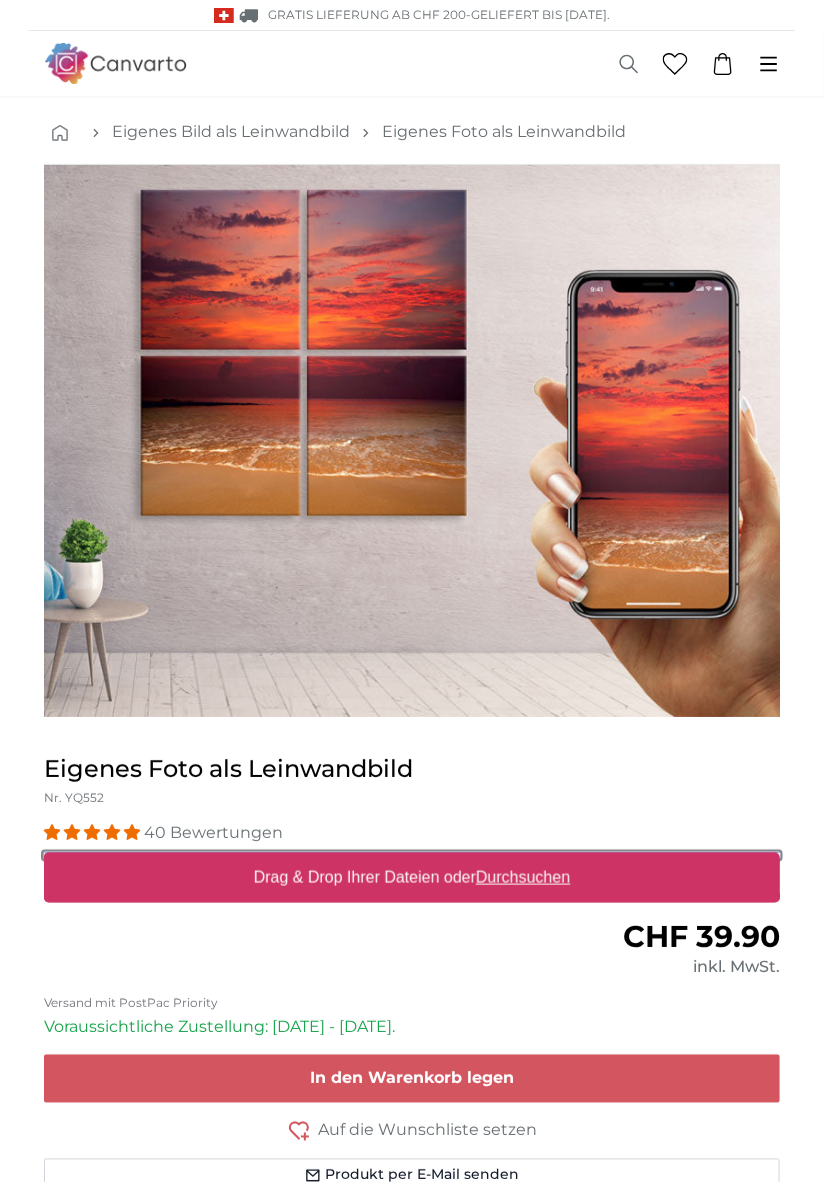 click on "Drag & Drop Ihrer Dateien oder  Durchsuchen" at bounding box center [412, 856] 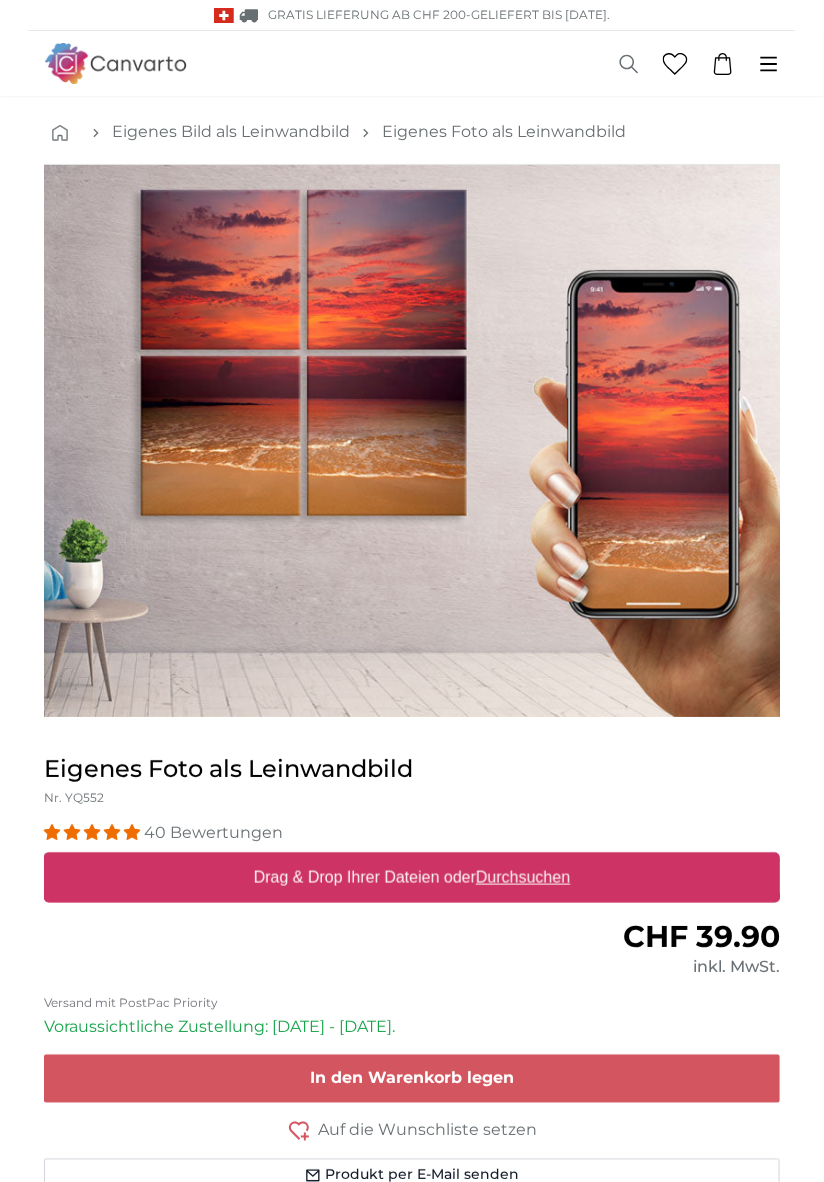 click on "Drag & Drop Ihrer Dateien oder  Durchsuchen" at bounding box center [412, 878] 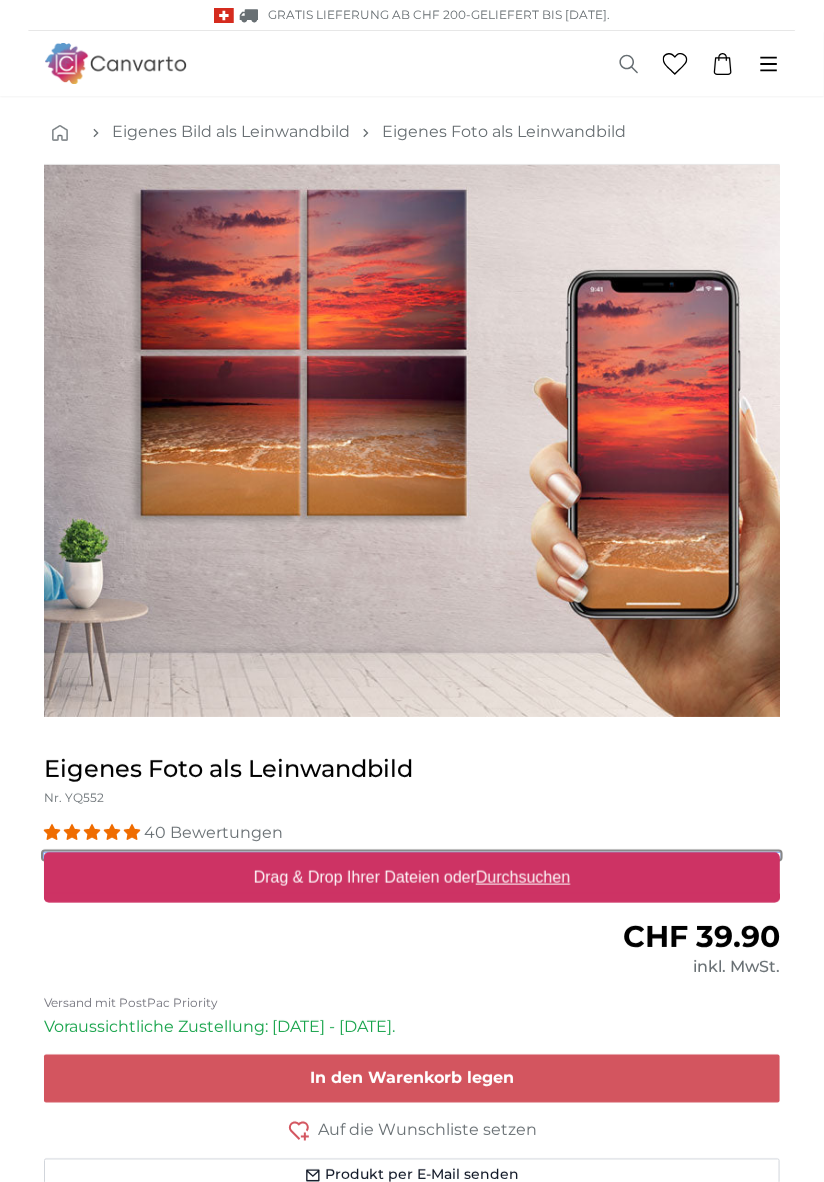click on "Drag & Drop Ihrer Dateien oder  Durchsuchen" at bounding box center (412, 856) 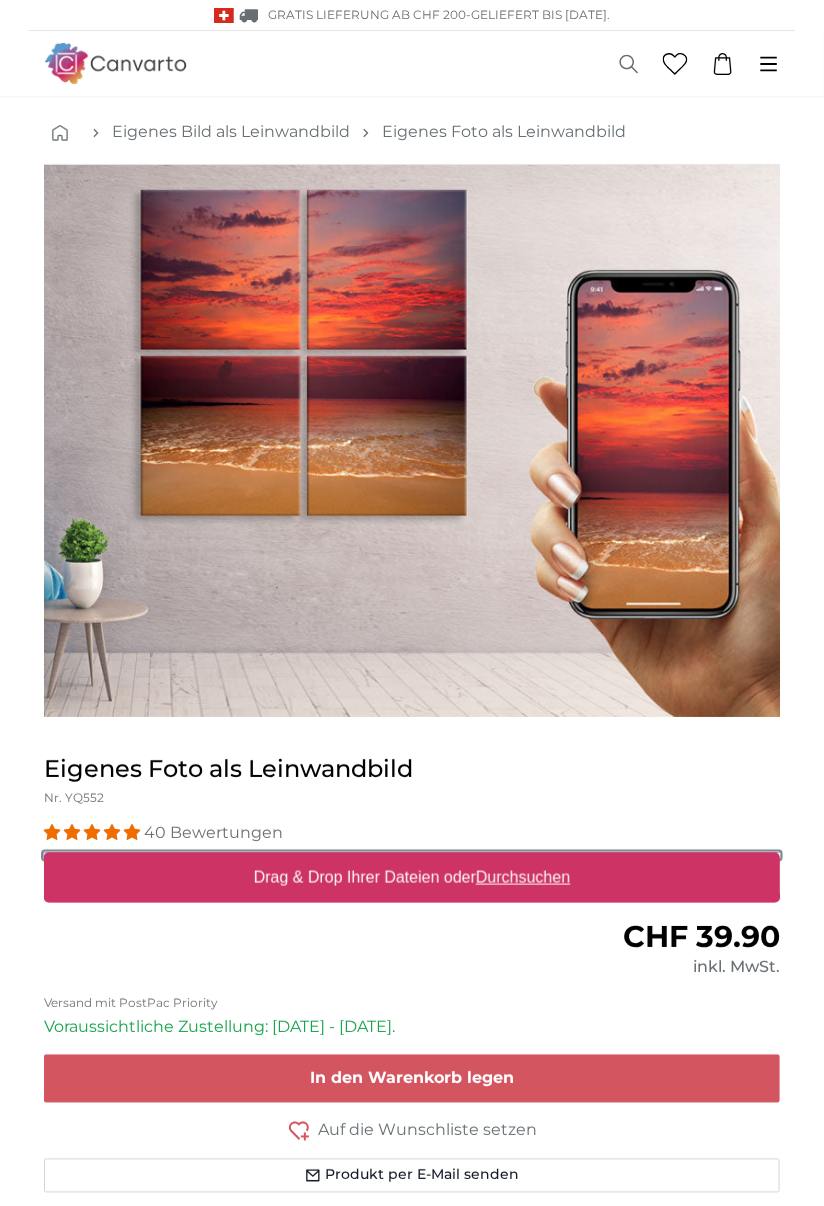 type on "**********" 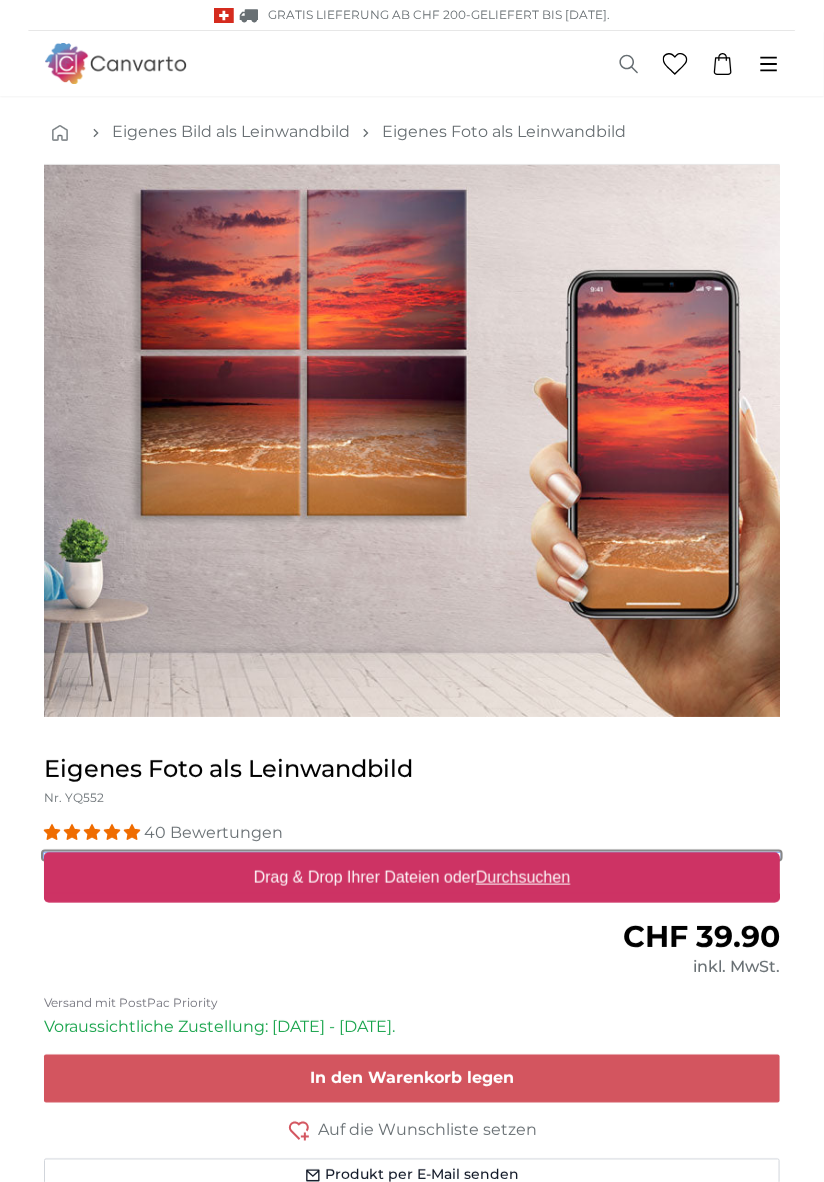 type 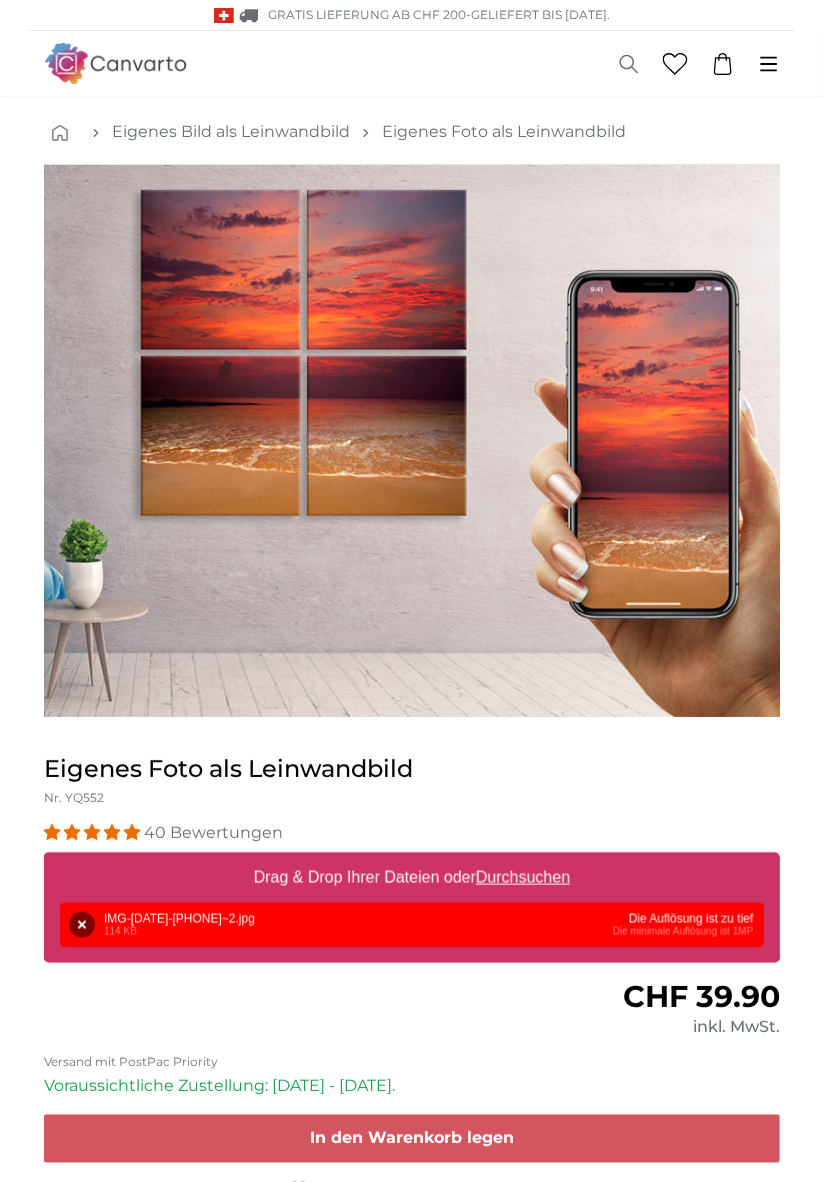 click on "Entfernen Nochmal versuchen Entfernen Hochladen Abbrechen Nochmal versuchen Entfernen IMG-[DATE]-[PHONE]~2.jpg 114 KB Die Auflösung ist zu tief Die minimale Auflösung ist 1MP" at bounding box center (412, 925) 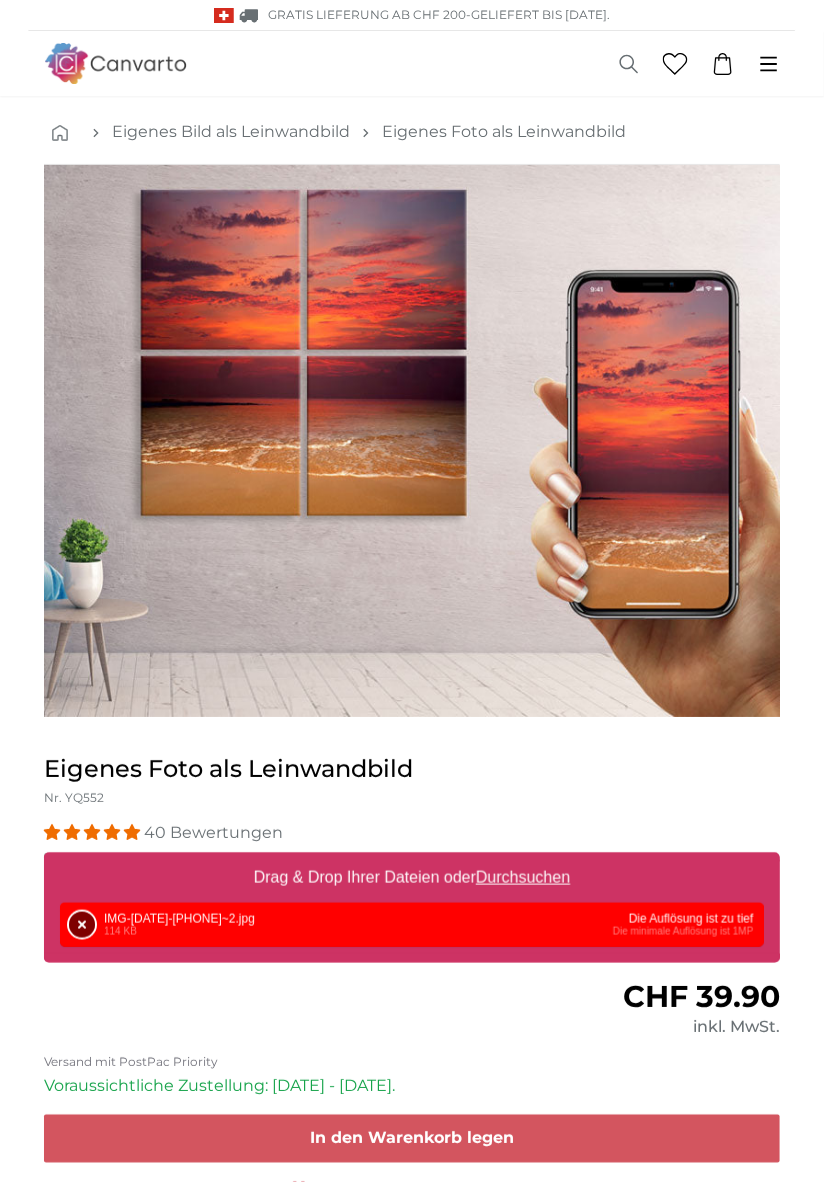 click on "Entfernen" at bounding box center [82, 925] 